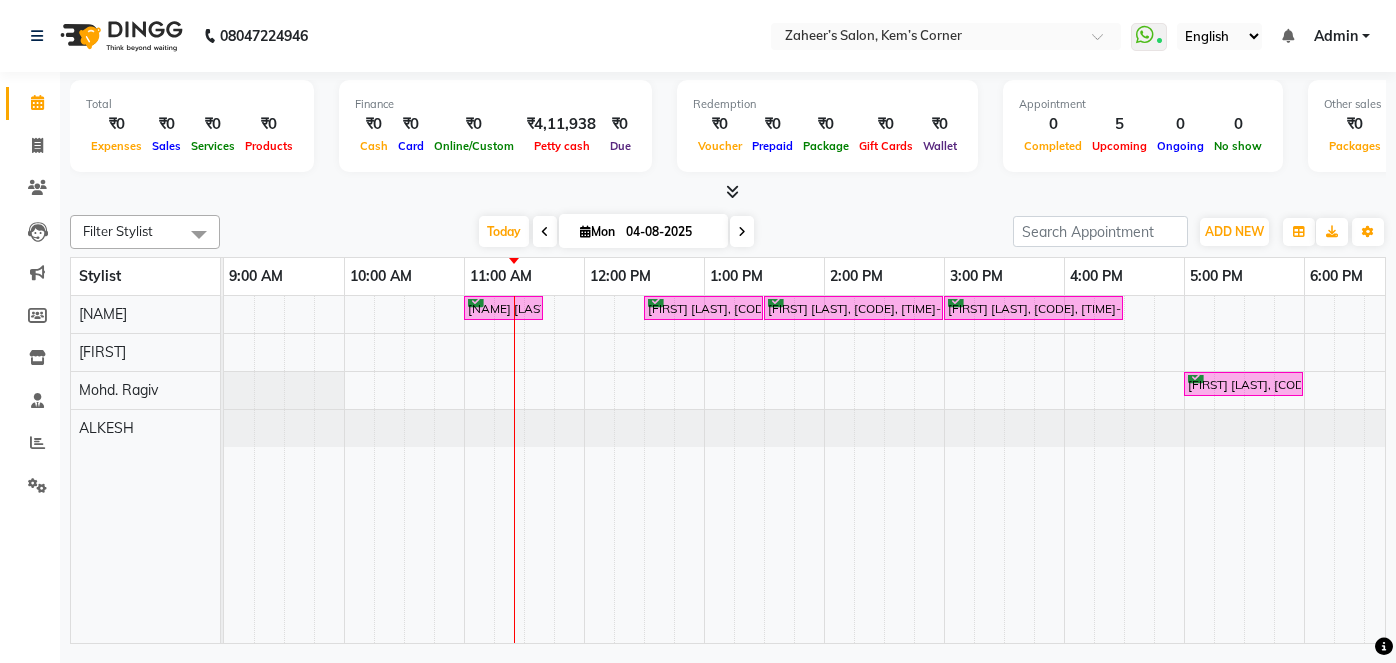 scroll, scrollTop: 0, scrollLeft: 0, axis: both 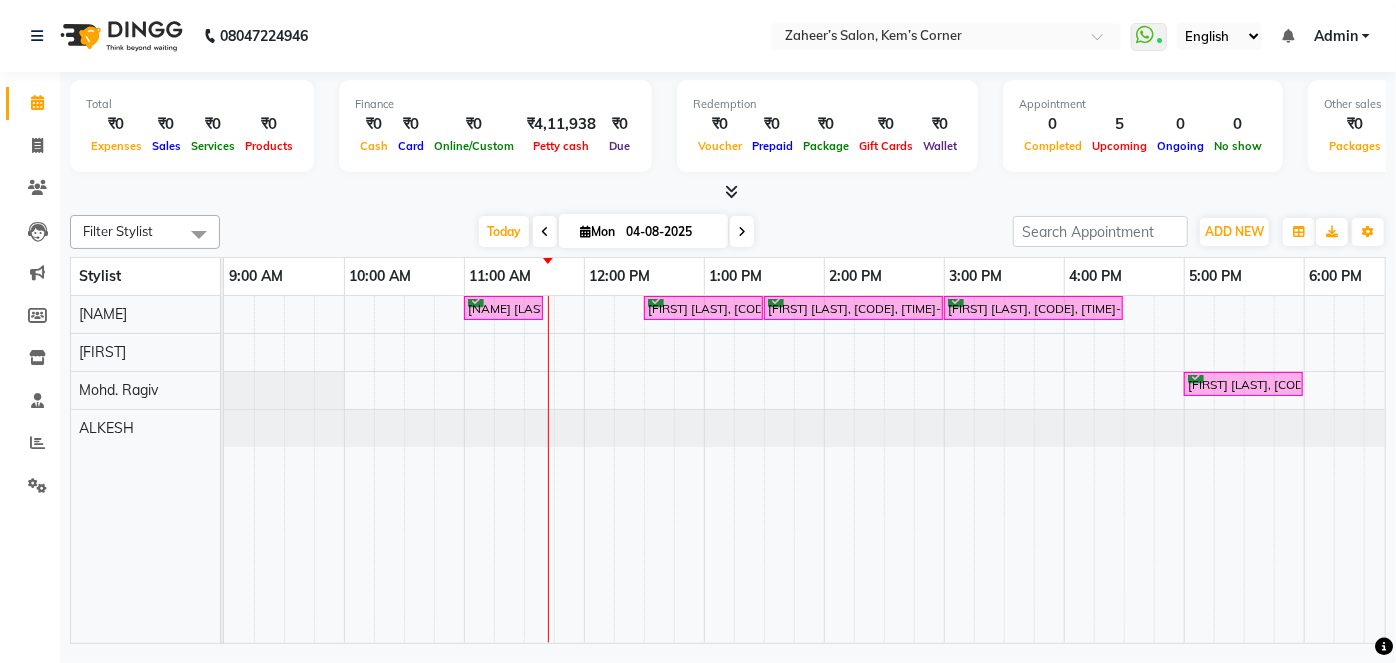 click at bounding box center [742, 231] 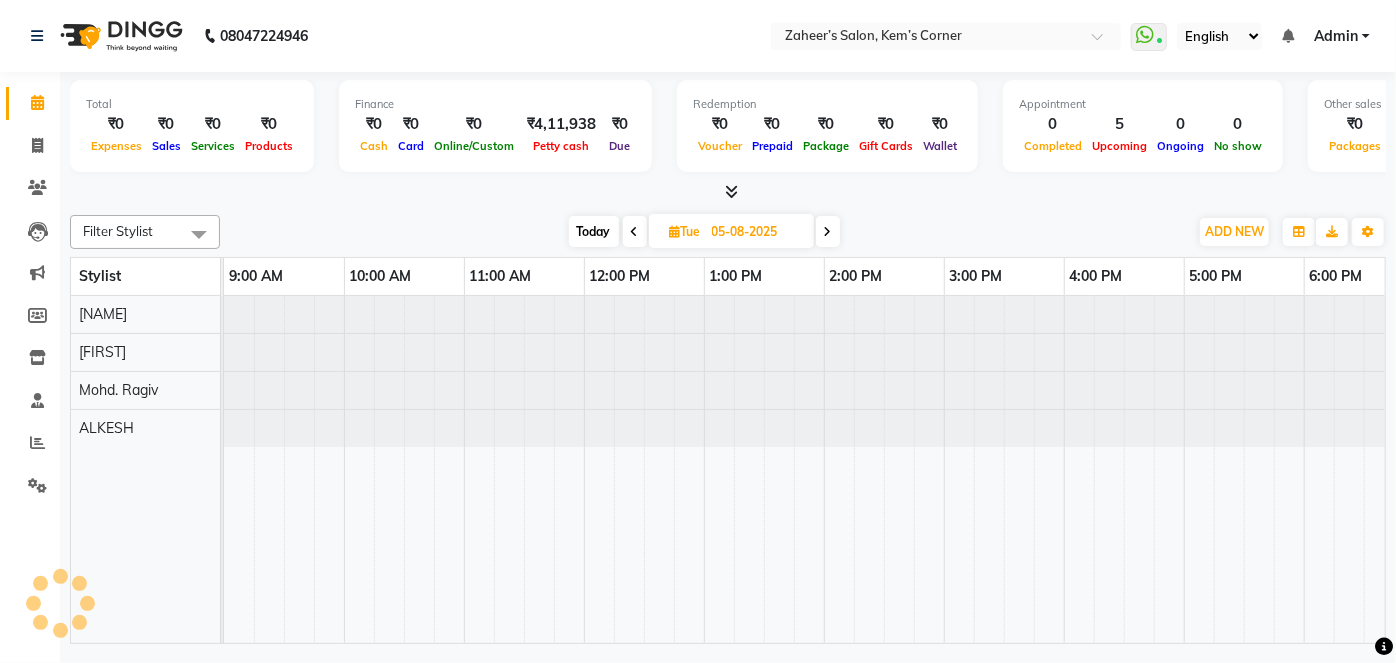 scroll, scrollTop: 0, scrollLeft: 240, axis: horizontal 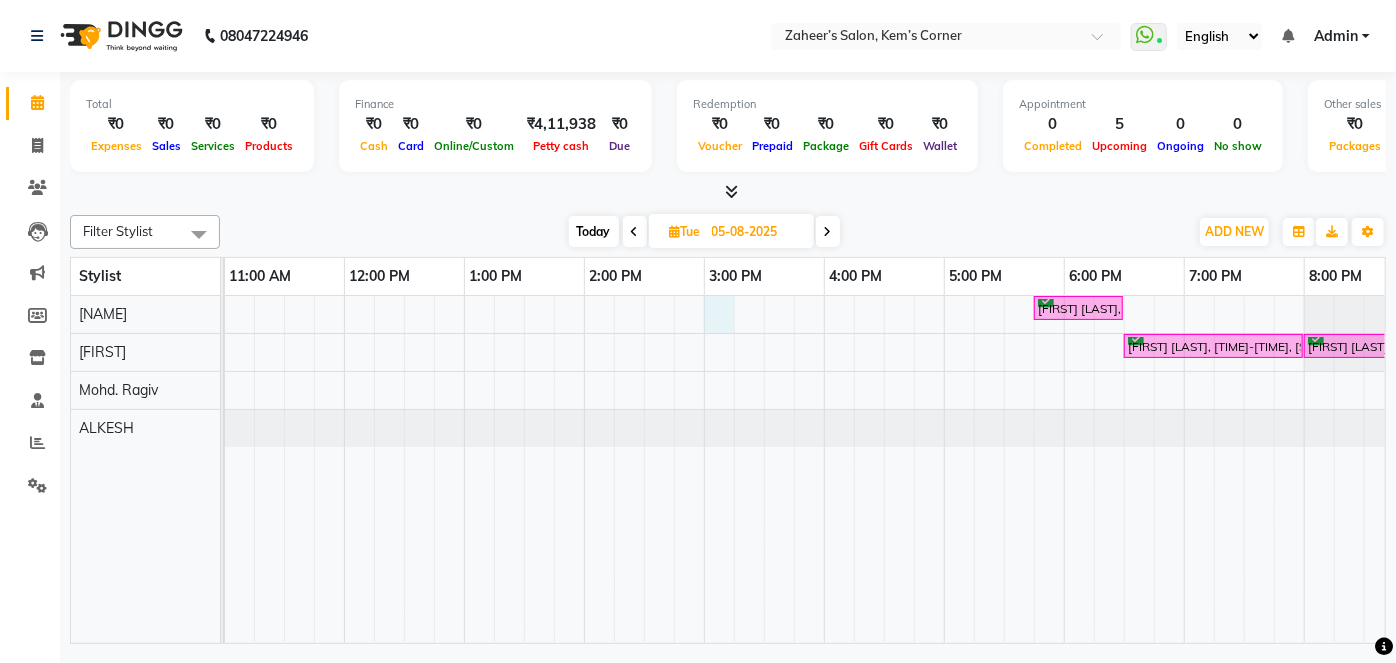 click on "[FIRST] [LAST], [TIME]-[TIME], [SERVICE] - [SERVICE]  with ([NAME])     [FIRST] [LAST], [TIME]-[TIME], [SERVICE] - [SERVICE]     [FIRST] [LAST], [TIME]-[TIME], [SERVICE] - [SERVICE]" at bounding box center [764, 469] 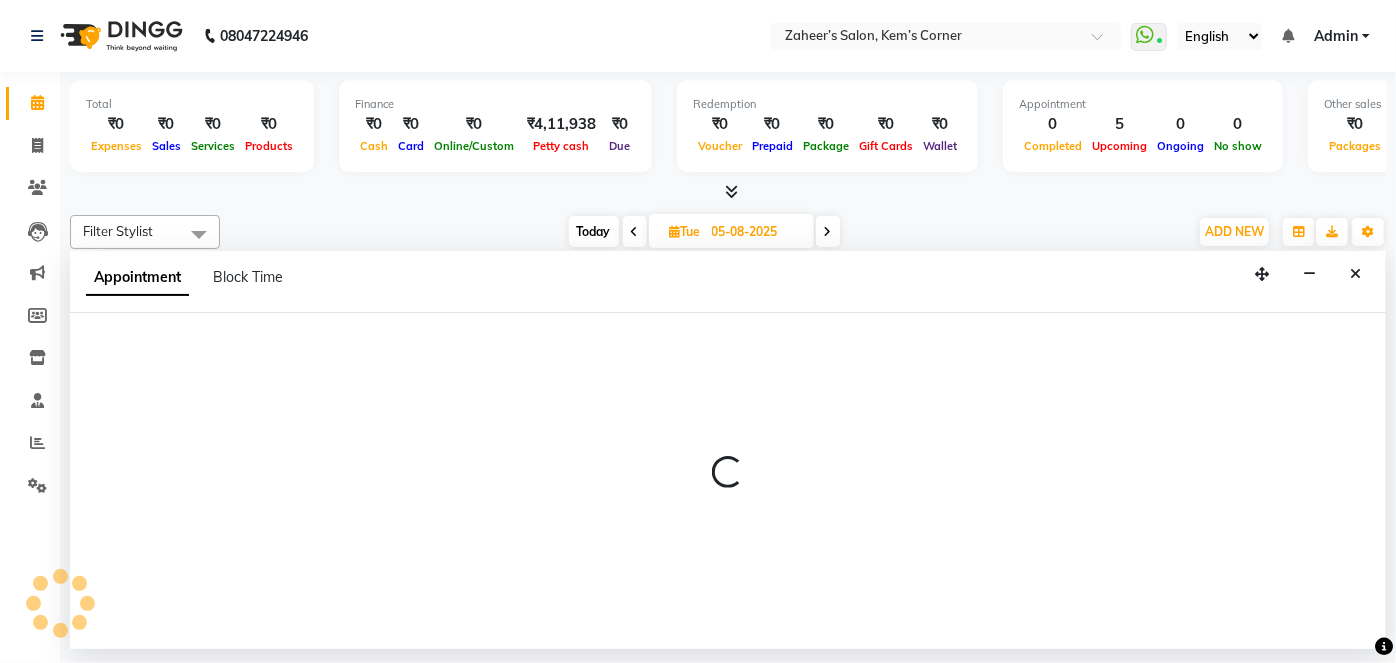 select on "50293" 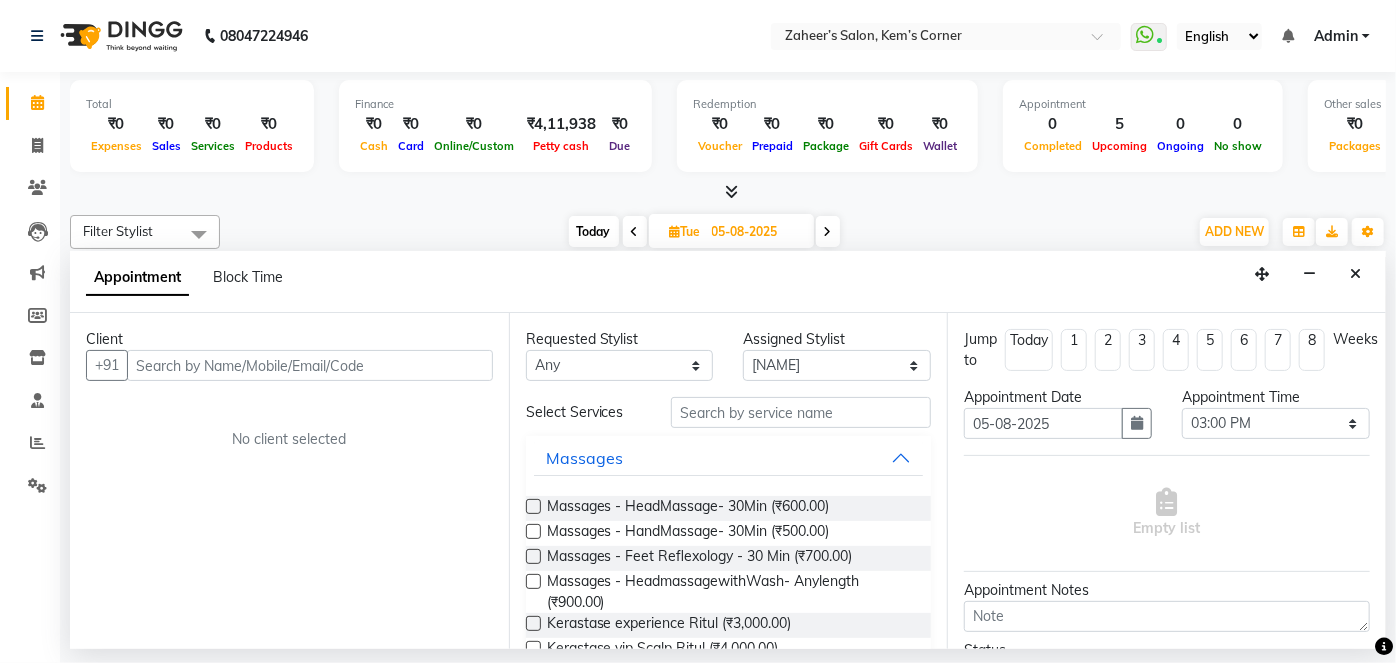 click at bounding box center (310, 365) 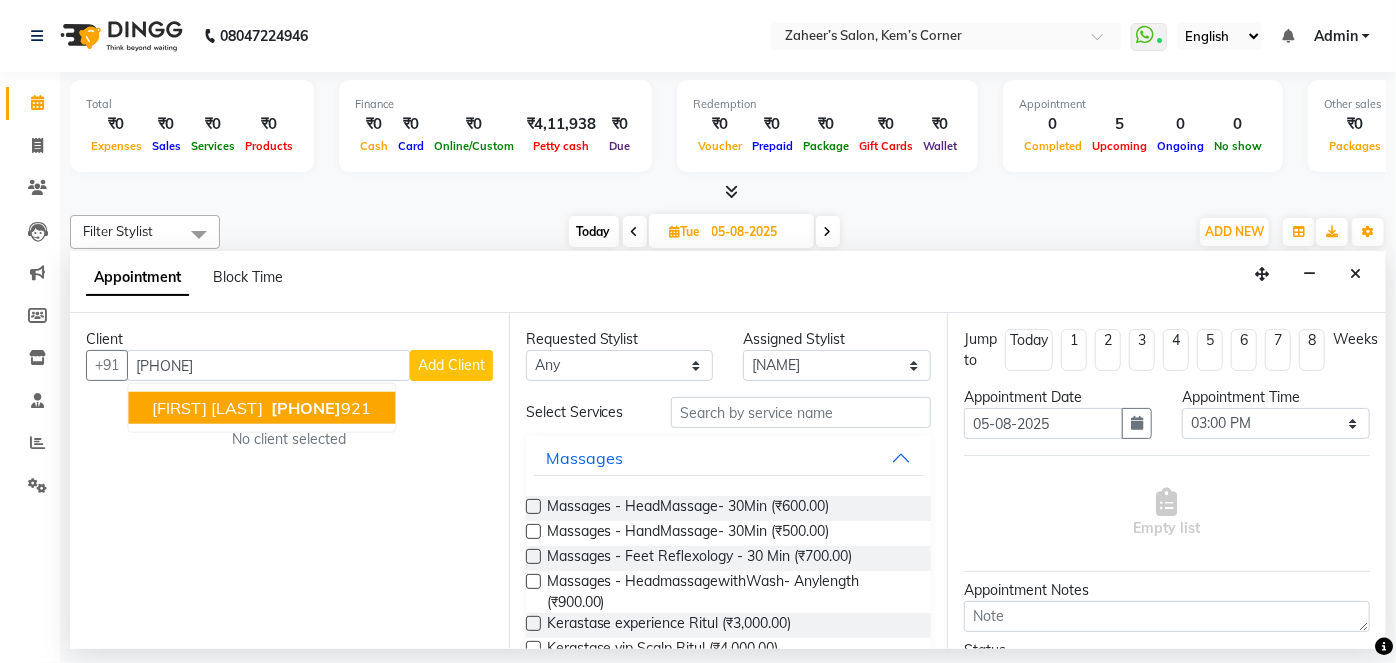 click on "[FIRST] [LAST]     [PHONE]" at bounding box center (261, 408) 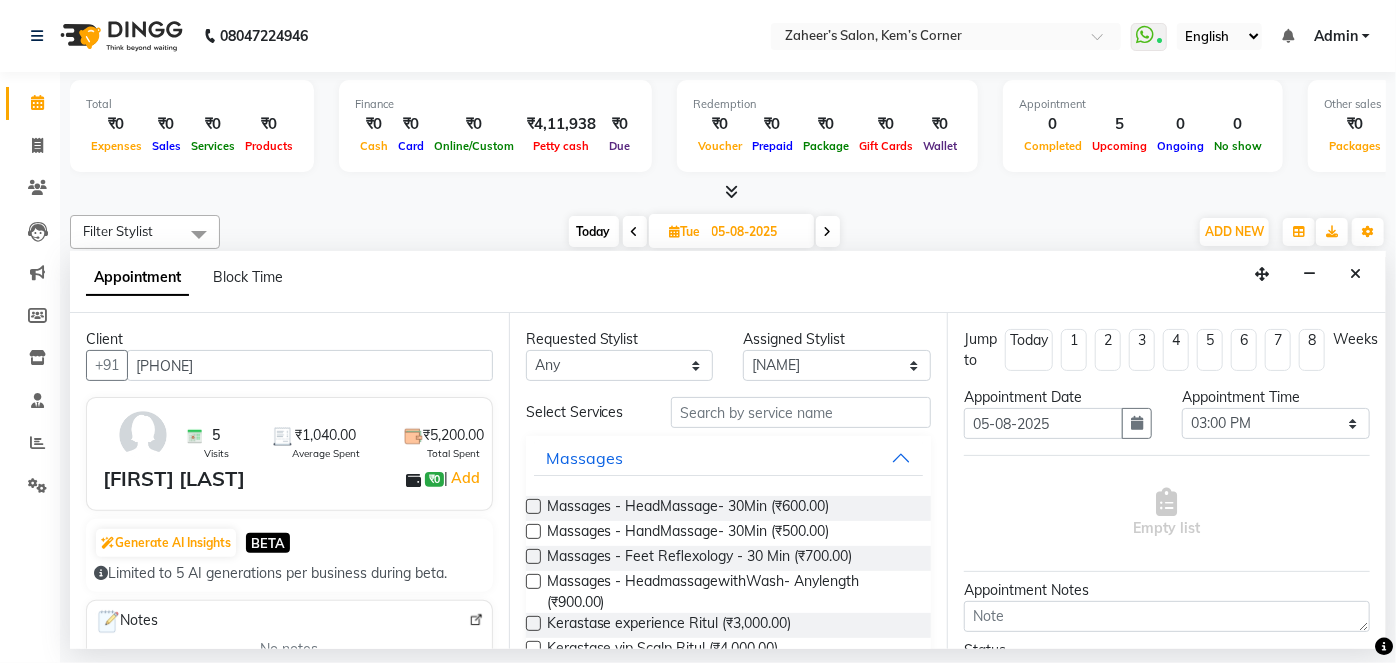 type on "[PHONE]" 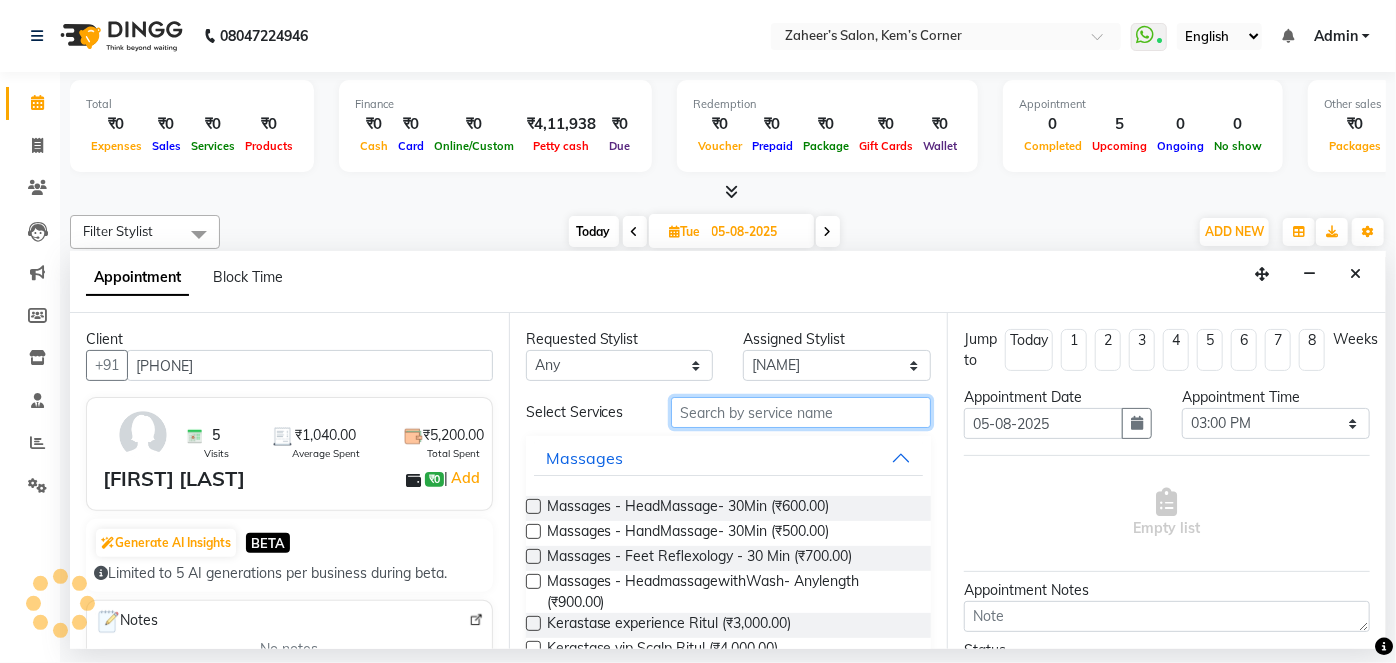 click at bounding box center (801, 412) 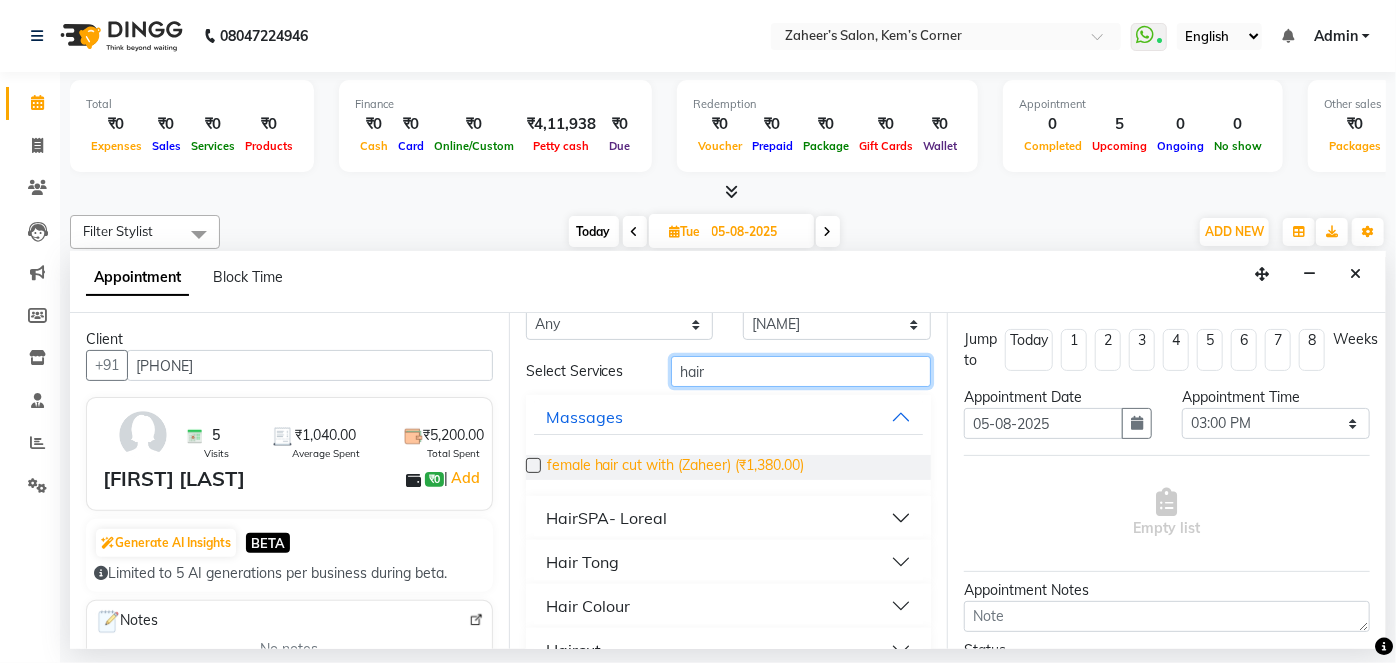 scroll, scrollTop: 0, scrollLeft: 0, axis: both 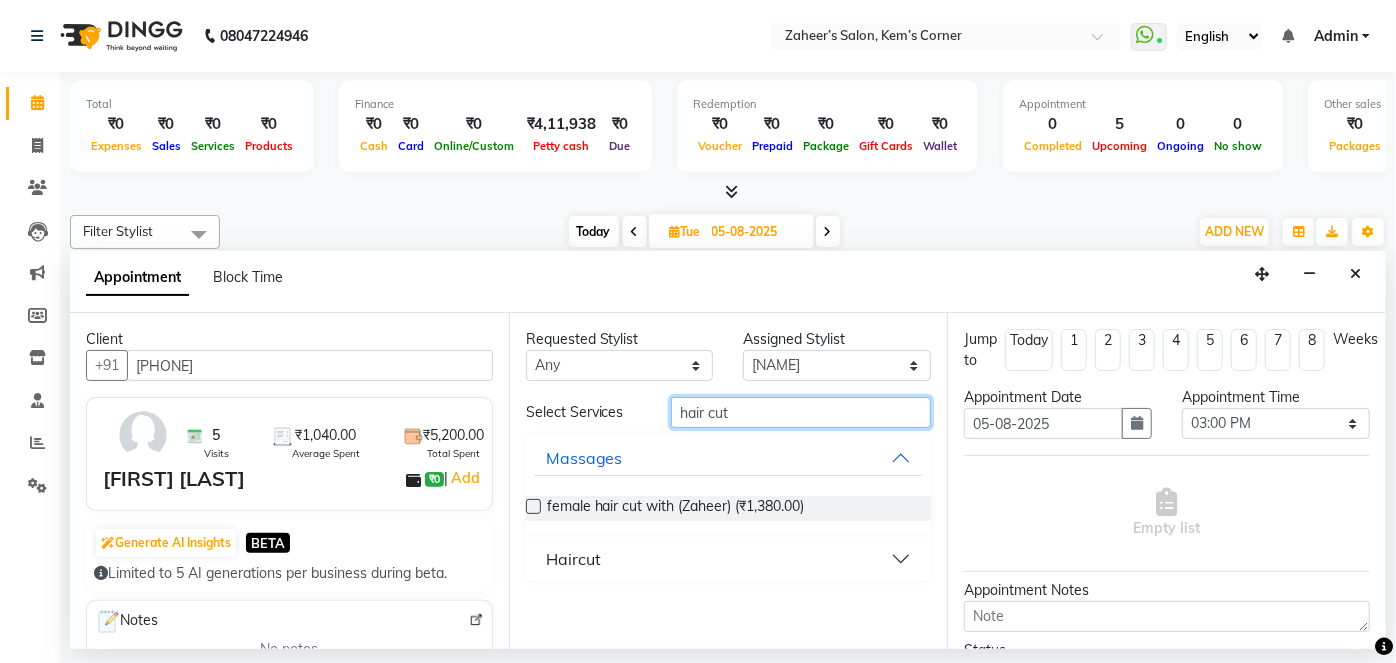 type on "hair cut" 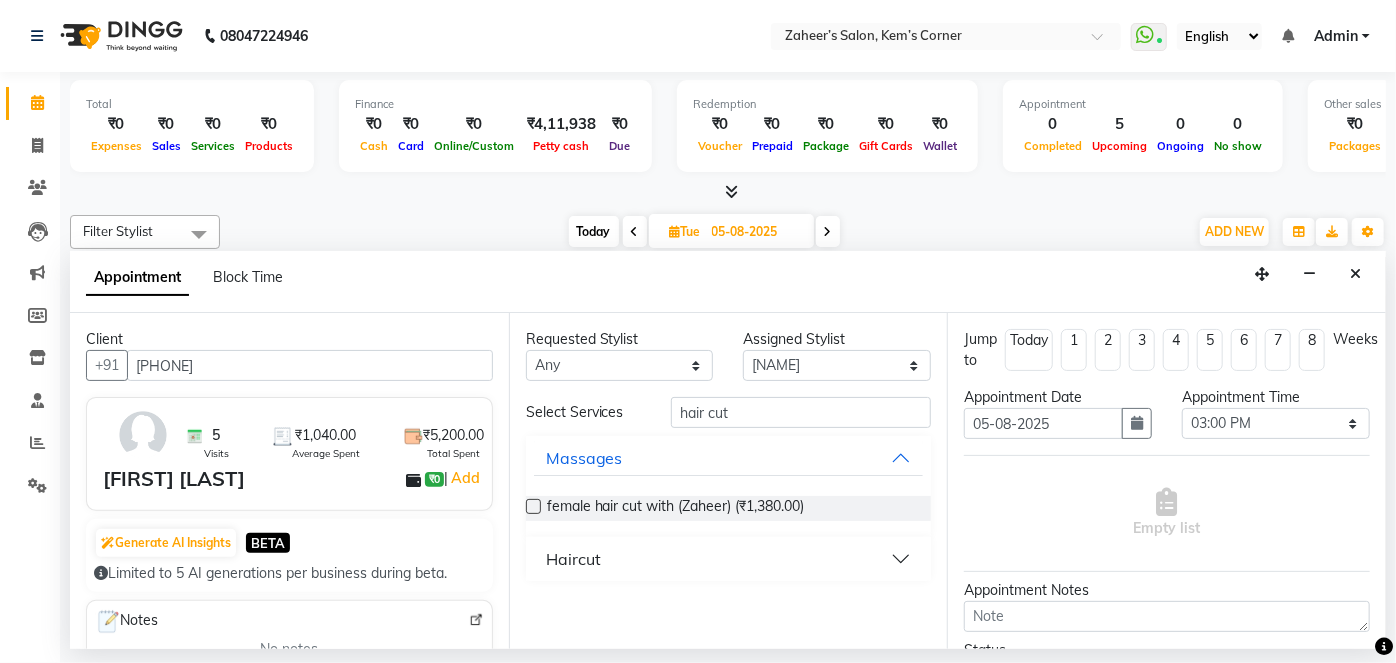 click on "female hair cut  with (Zaheer) (₹1,380.00)" at bounding box center [729, 508] 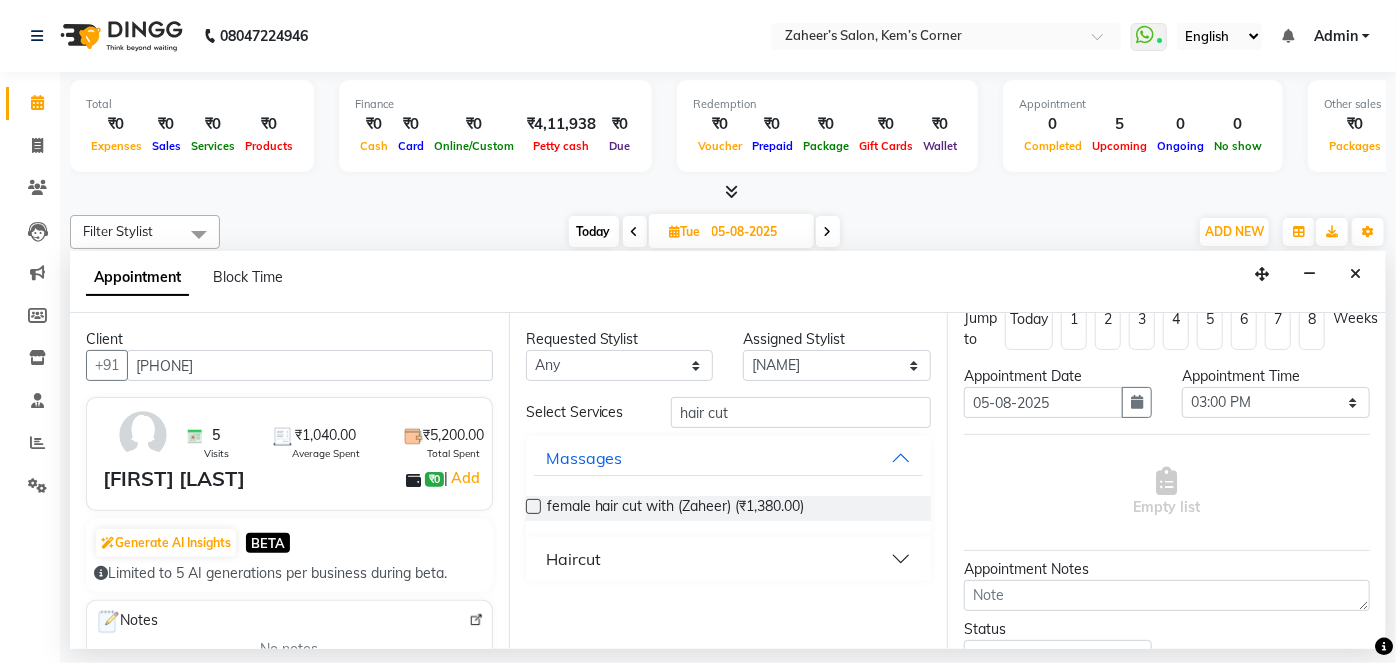scroll, scrollTop: 0, scrollLeft: 0, axis: both 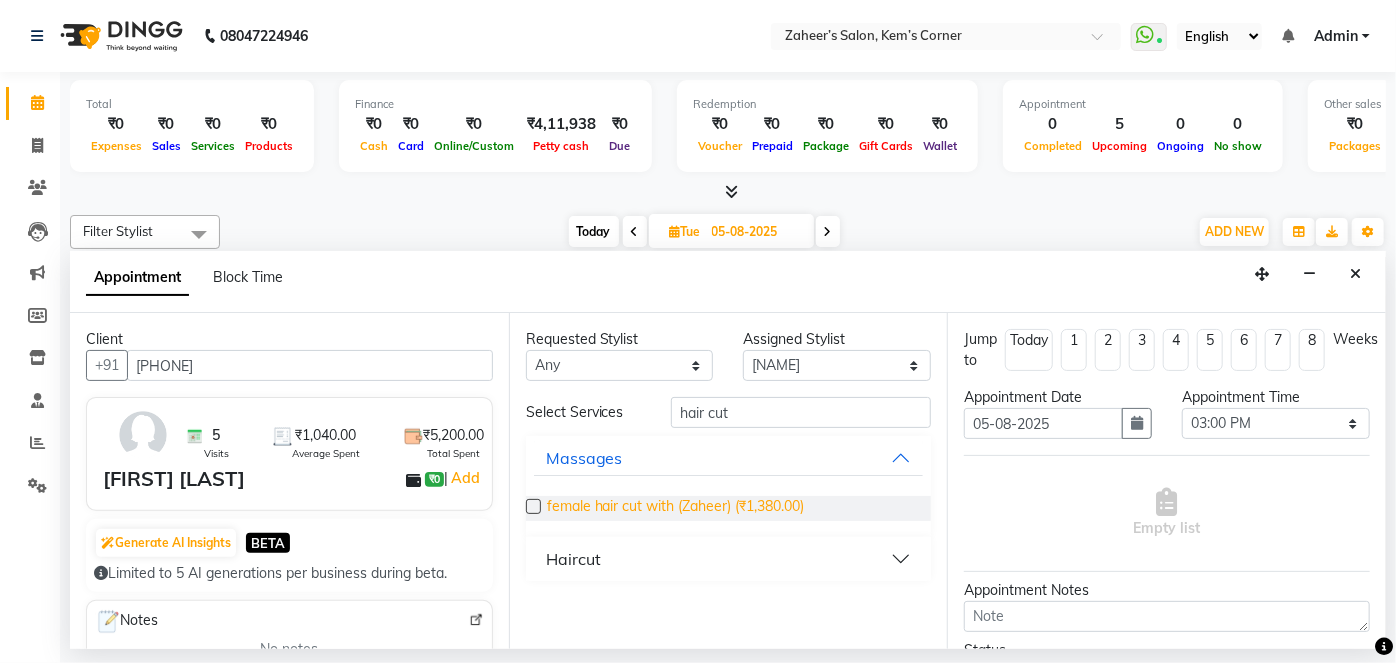 click on "female hair cut  with (Zaheer) (₹1,380.00)" at bounding box center [676, 508] 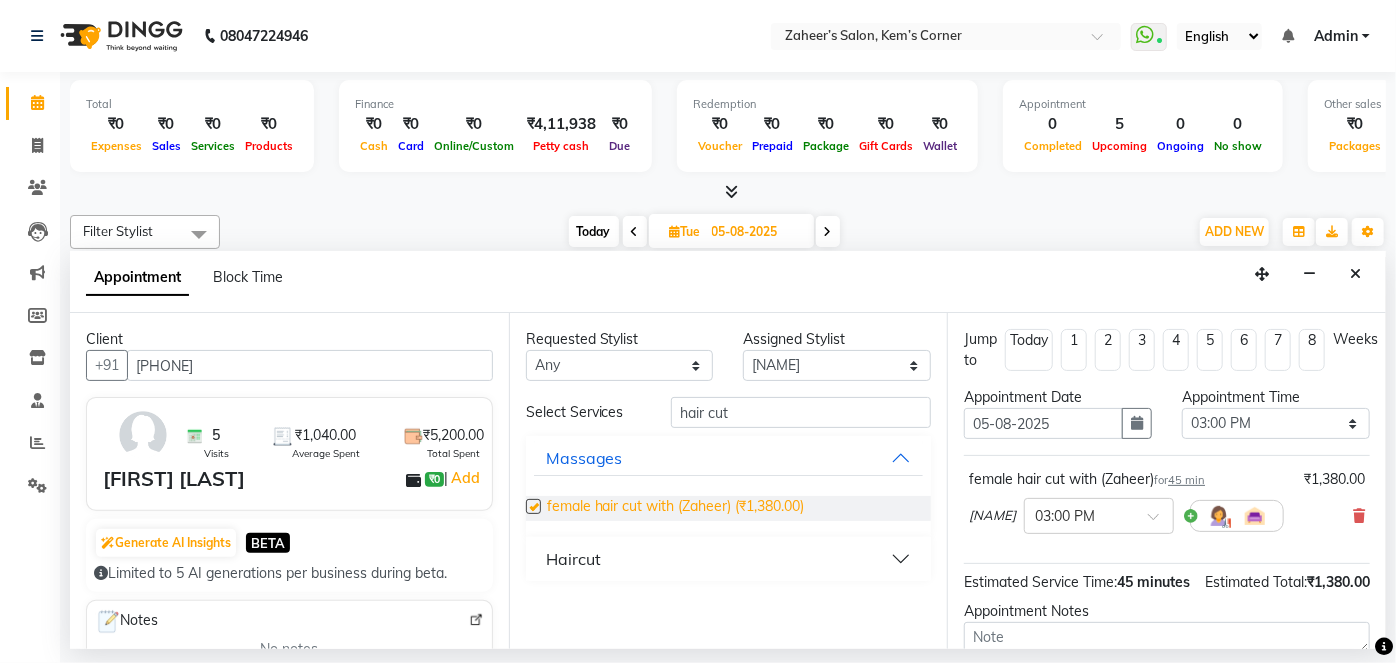 checkbox on "false" 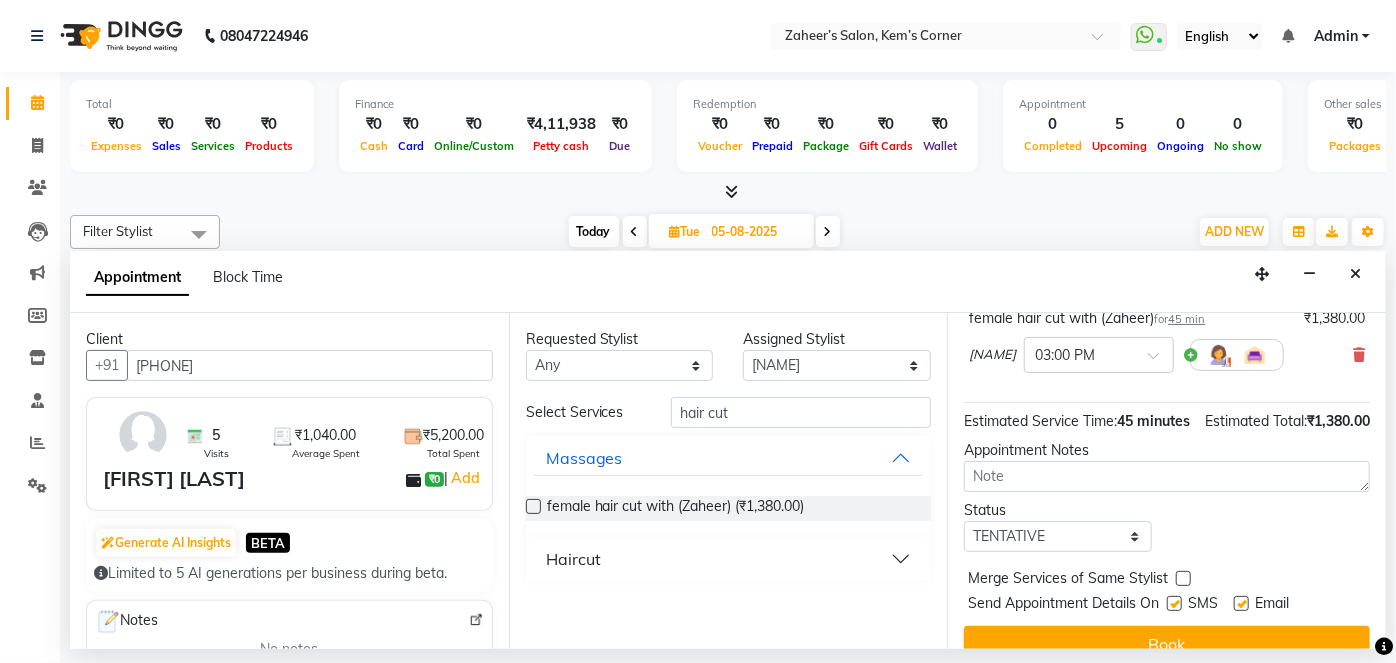 scroll, scrollTop: 181, scrollLeft: 0, axis: vertical 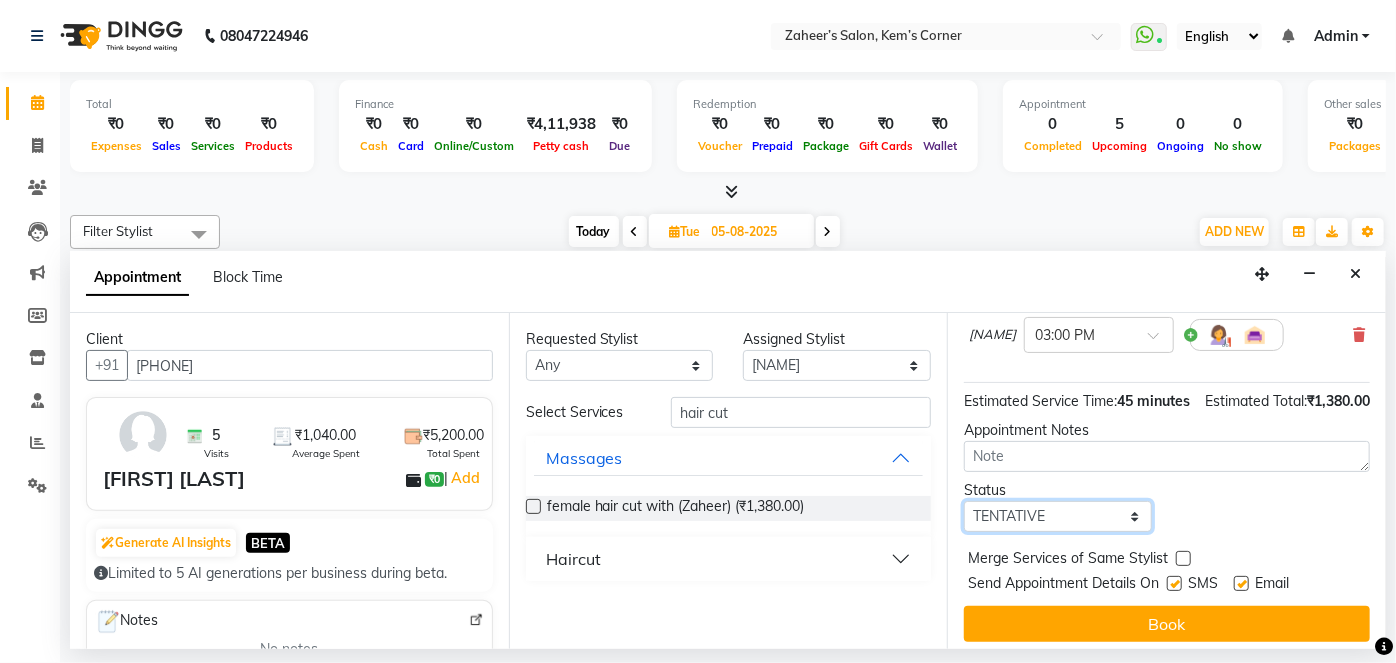 click on "Select TENTATIVE CONFIRM UPCOMING" at bounding box center (1058, 516) 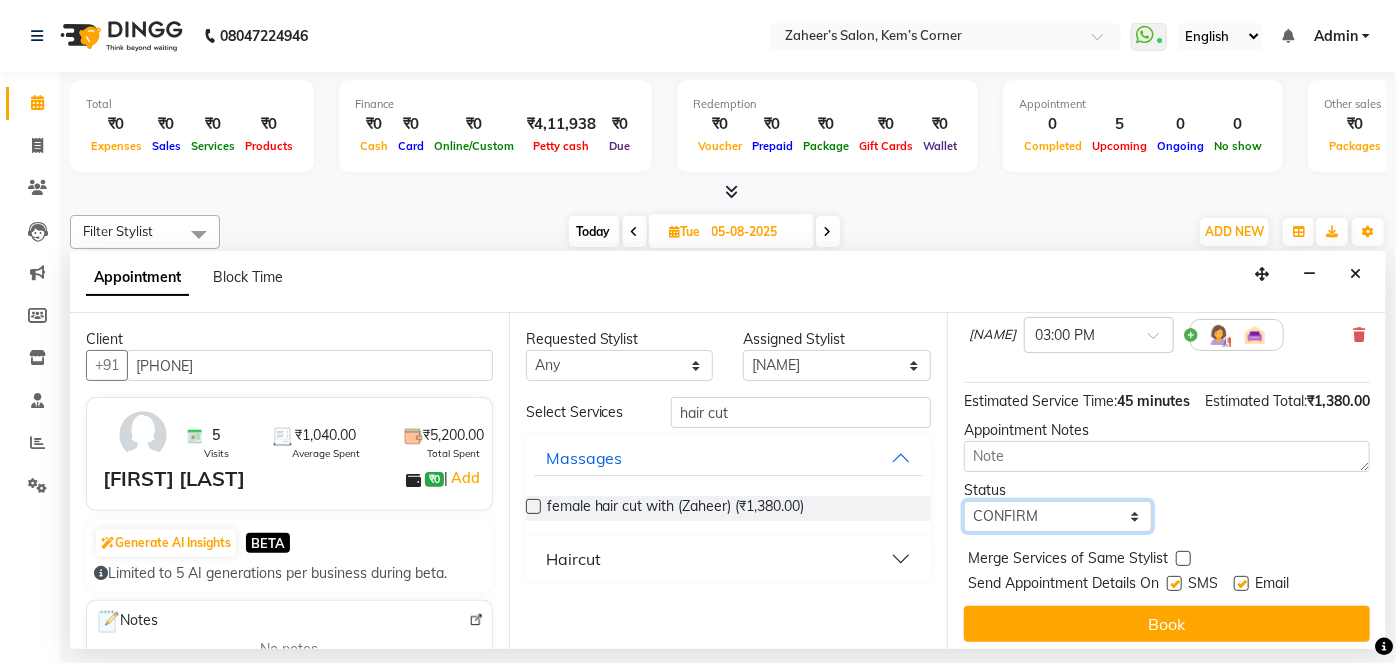 click on "Select TENTATIVE CONFIRM UPCOMING" at bounding box center [1058, 516] 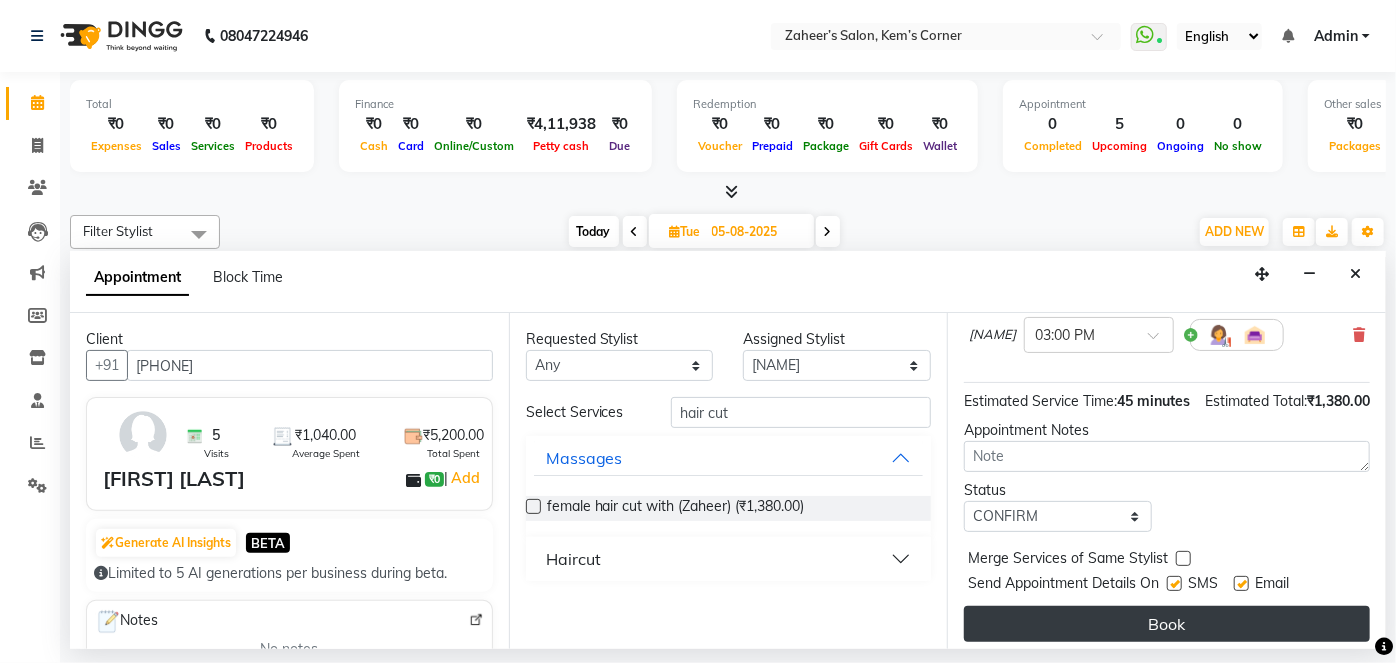 click on "Book" at bounding box center [1167, 624] 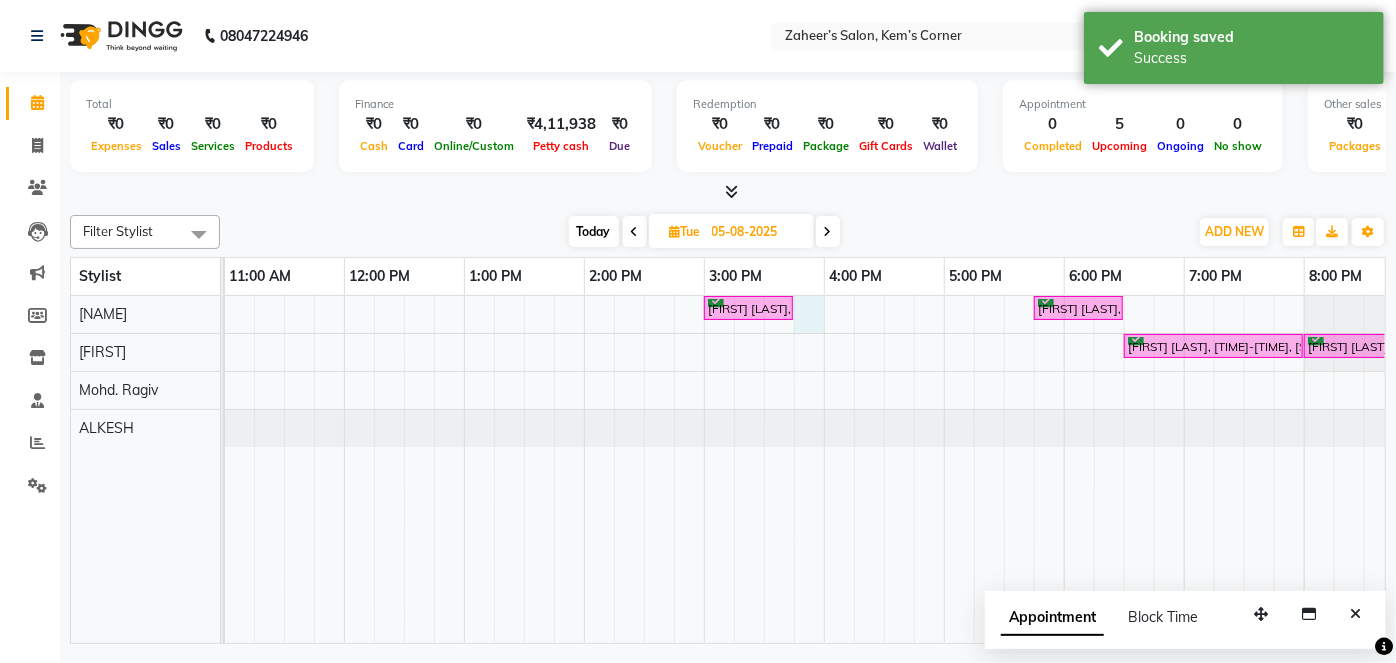 click on "[FIRST] [LAST], [TIME]-[TIME], [SERVICE] - [SERVICE]  with ([NAME])     [FIRST] [LAST], [TIME]-[TIME], [SERVICE] - [SERVICE]  with ([NAME])     [FIRST] [LAST], [TIME]-[TIME], [SERVICE] - [SERVICE]     [FIRST] [LAST], [TIME]-[TIME], [SERVICE] - [SERVICE]" at bounding box center [764, 469] 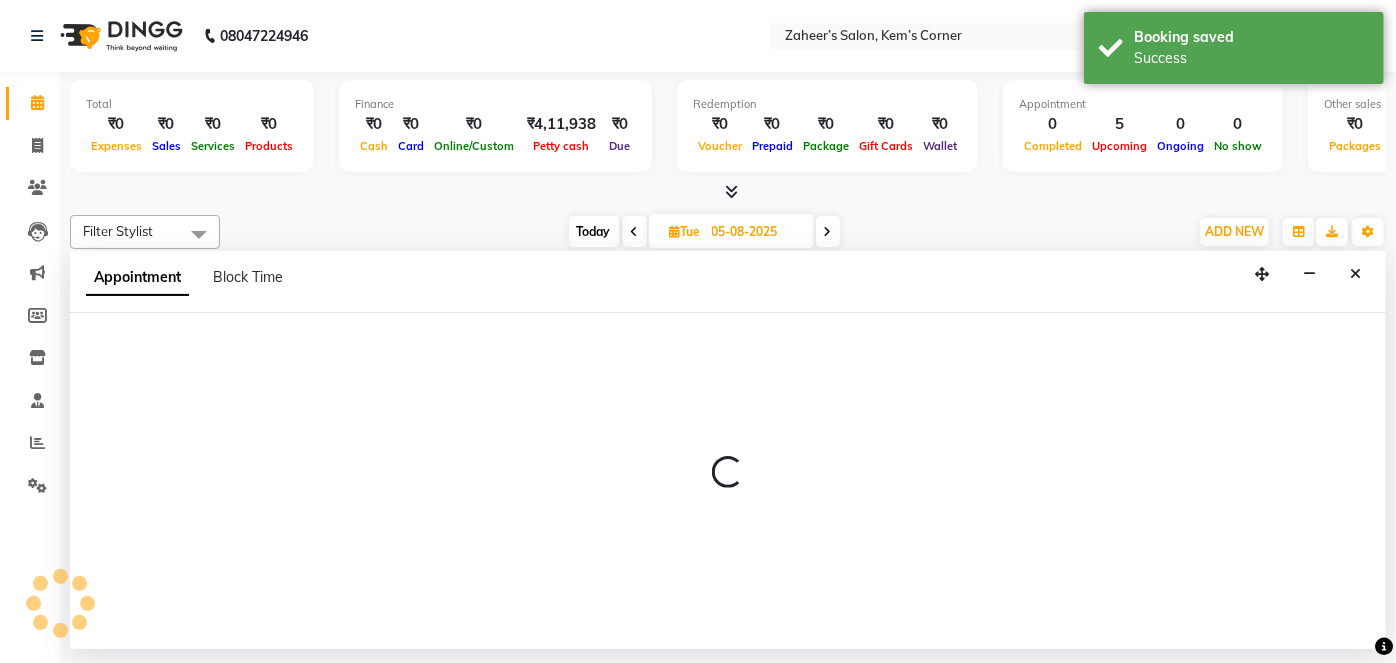 select on "50293" 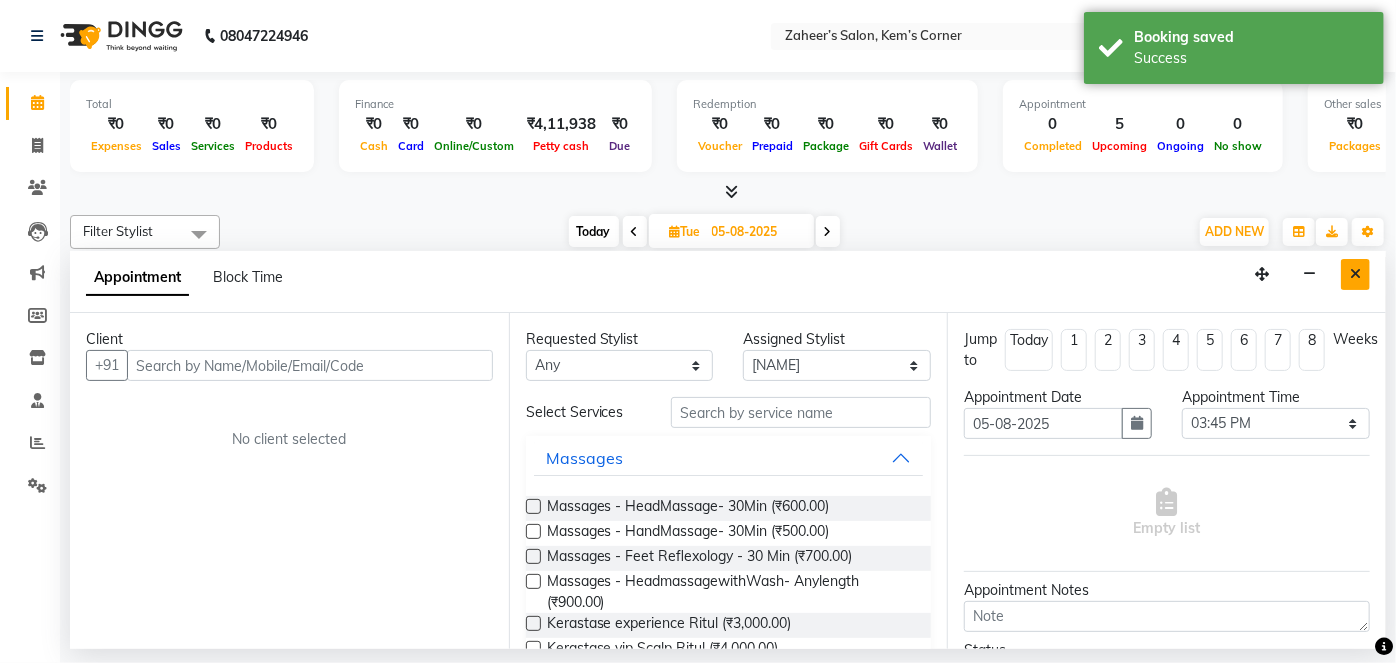 click at bounding box center (1355, 274) 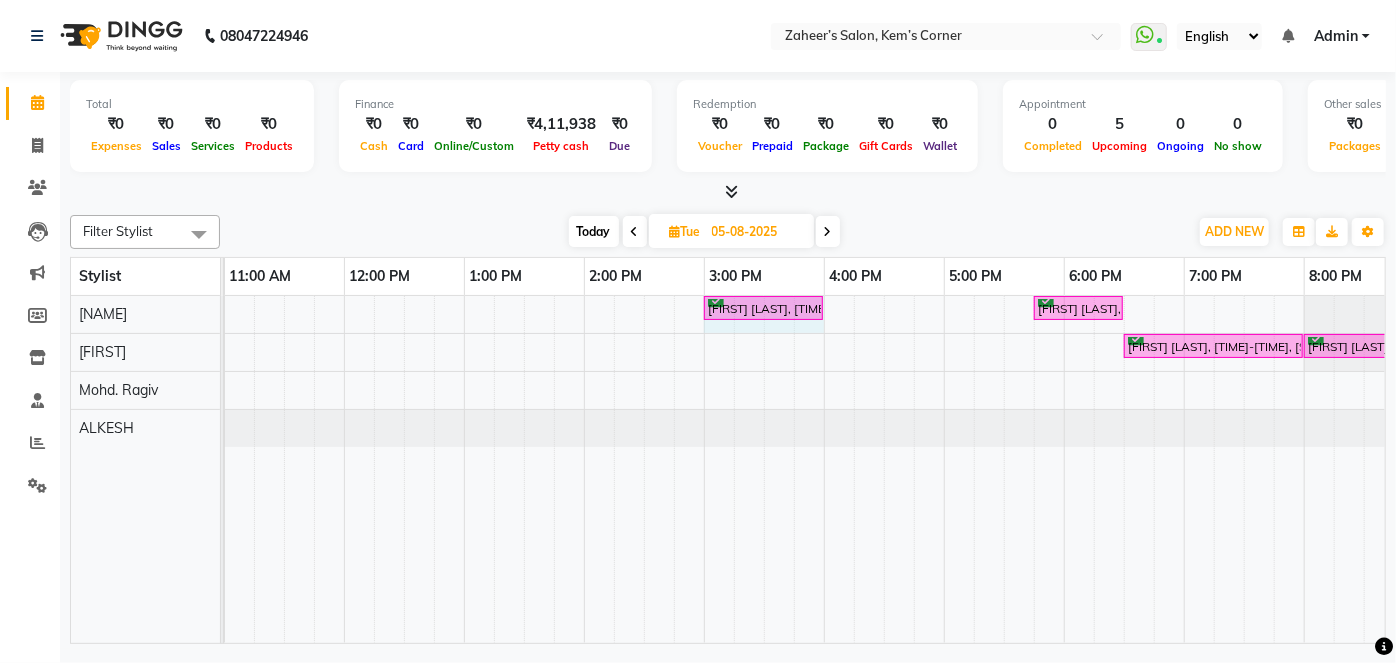 drag, startPoint x: 789, startPoint y: 299, endPoint x: 800, endPoint y: 304, distance: 12.083046 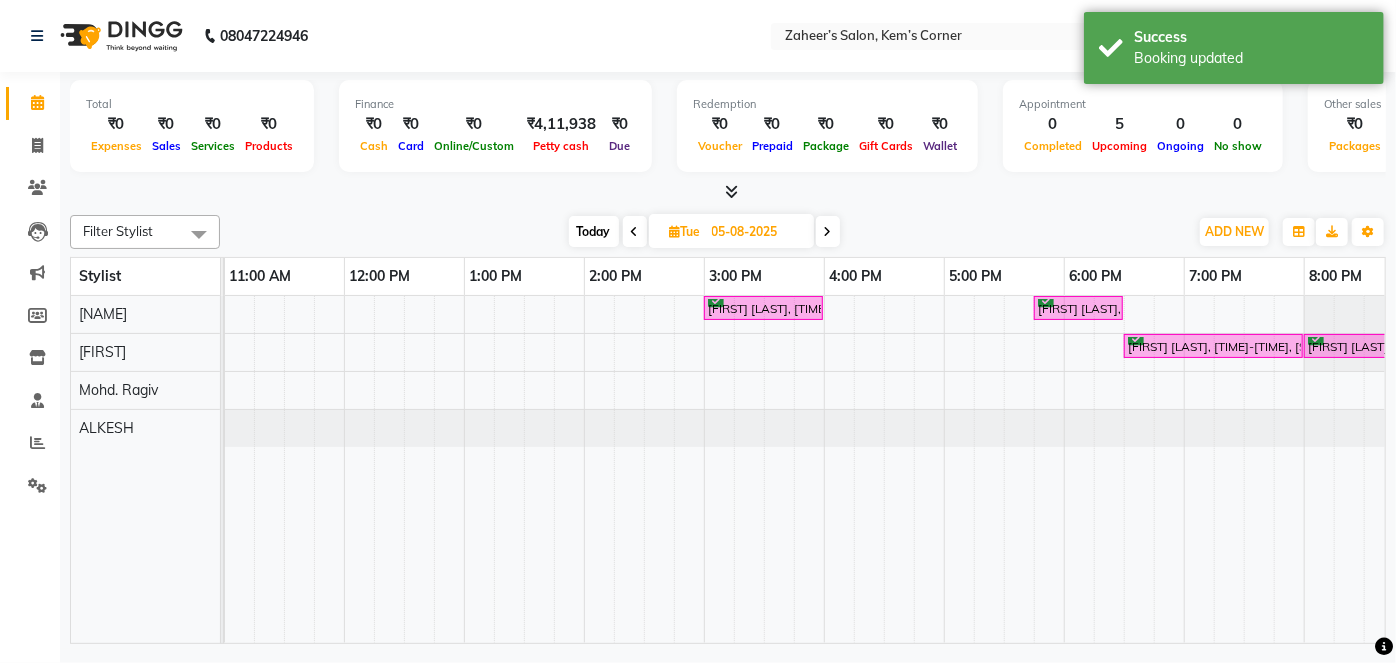 click on "Today" at bounding box center [594, 231] 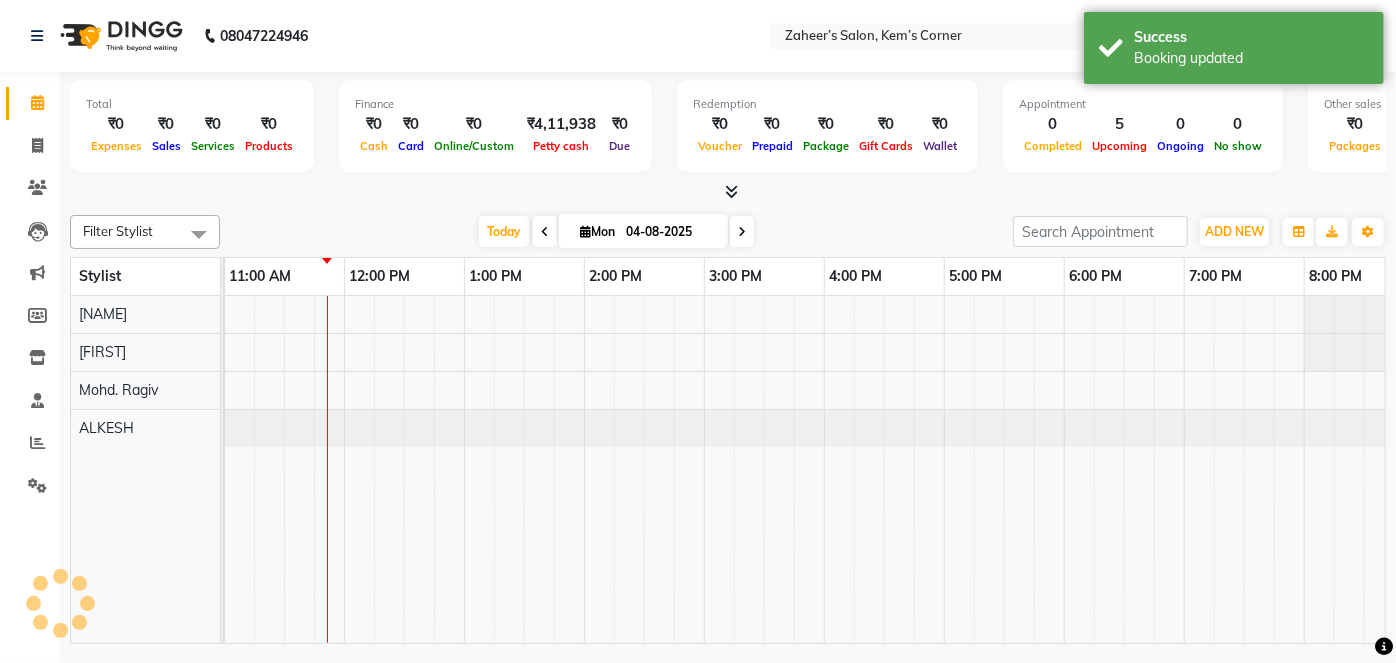 scroll, scrollTop: 0, scrollLeft: 240, axis: horizontal 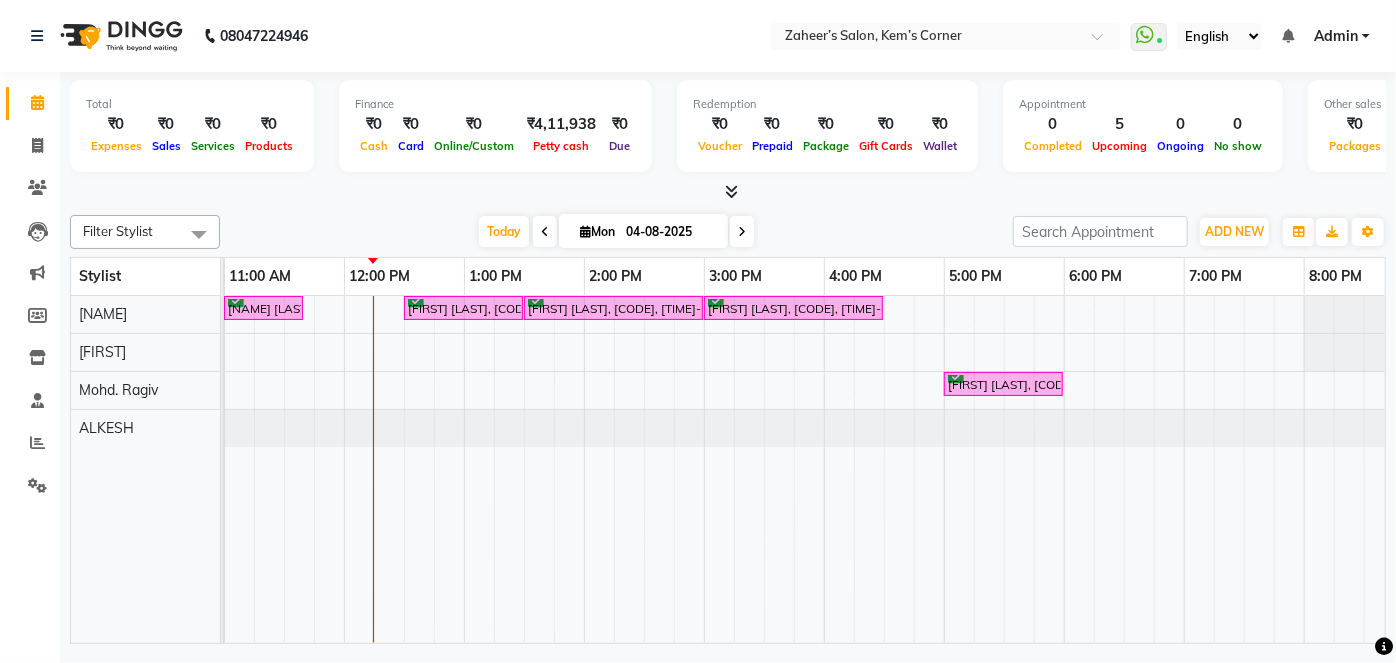 click at bounding box center [742, 232] 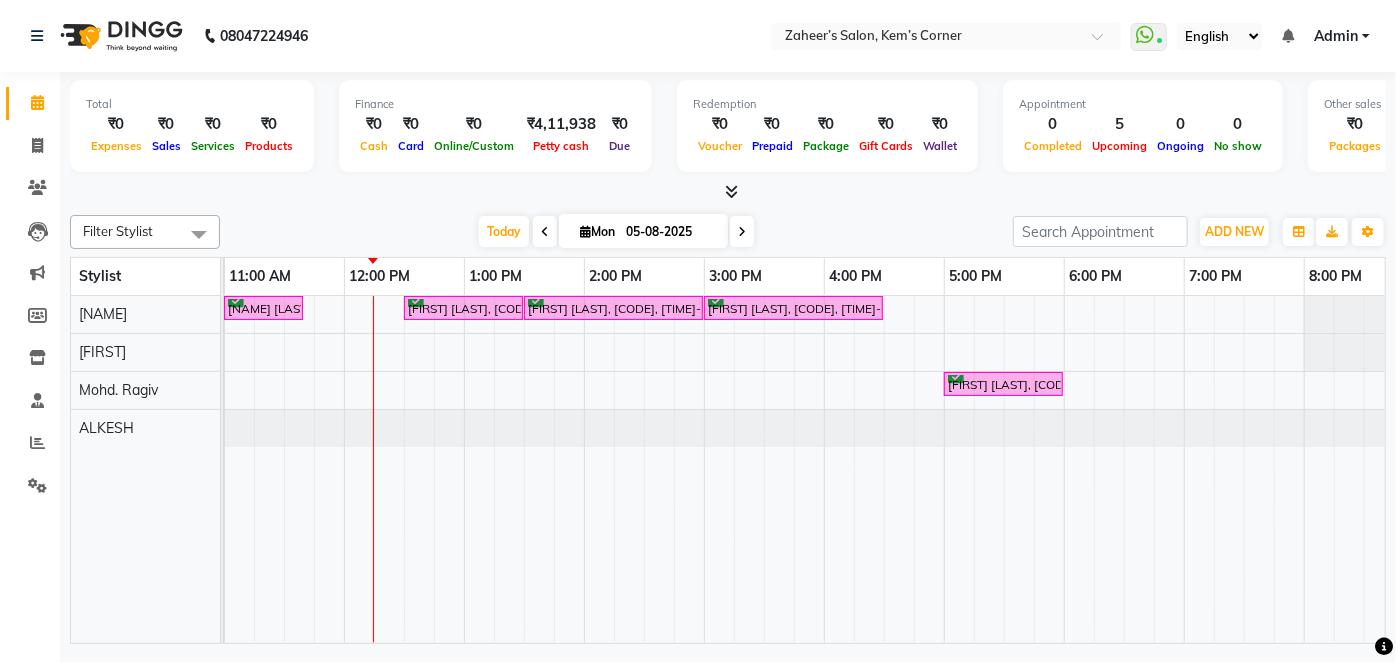 scroll, scrollTop: 0, scrollLeft: 360, axis: horizontal 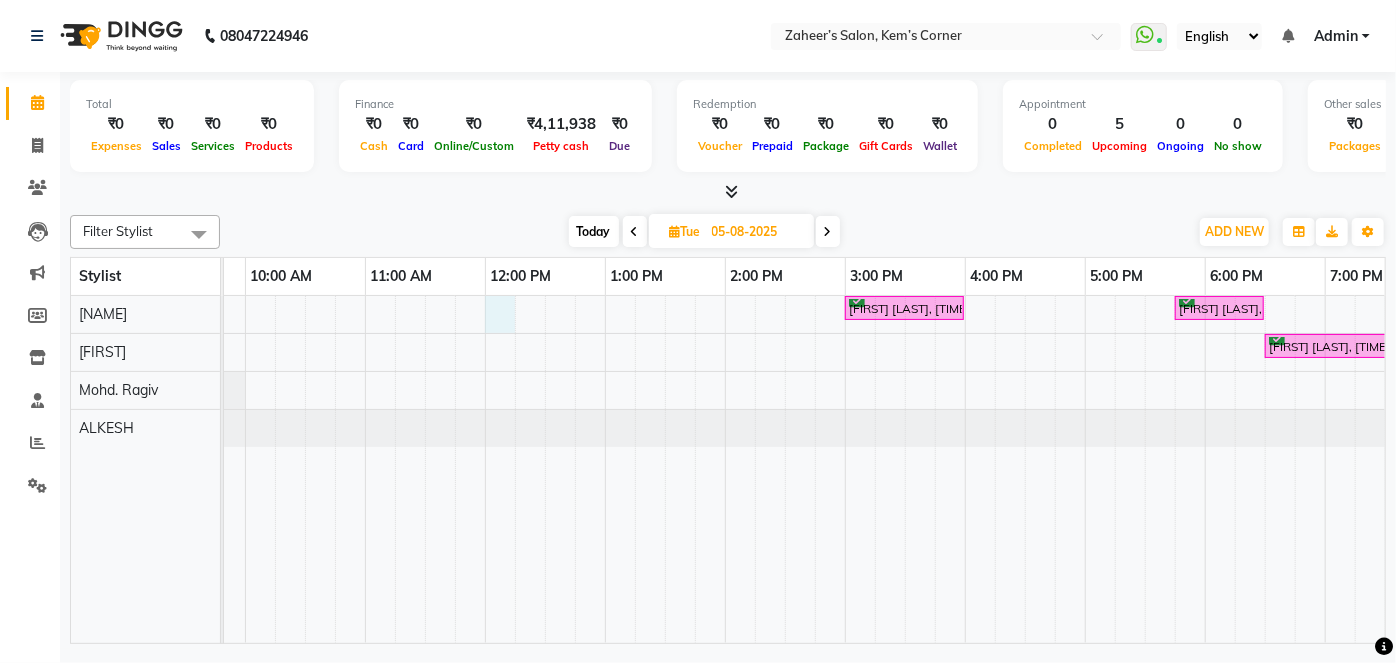 click on "[FIRST] [LAST], [TIME]-[TIME], [SERVICE] - [SERVICE]  with ([NAME])     [FIRST] [LAST], [TIME]-[TIME], [SERVICE] - [SERVICE]  with ([NAME])     [FIRST] [LAST], [TIME]-[TIME], [SERVICE] - [SERVICE]     [FIRST] [LAST], [TIME]-[TIME], [SERVICE] - [SERVICE]" at bounding box center [905, 469] 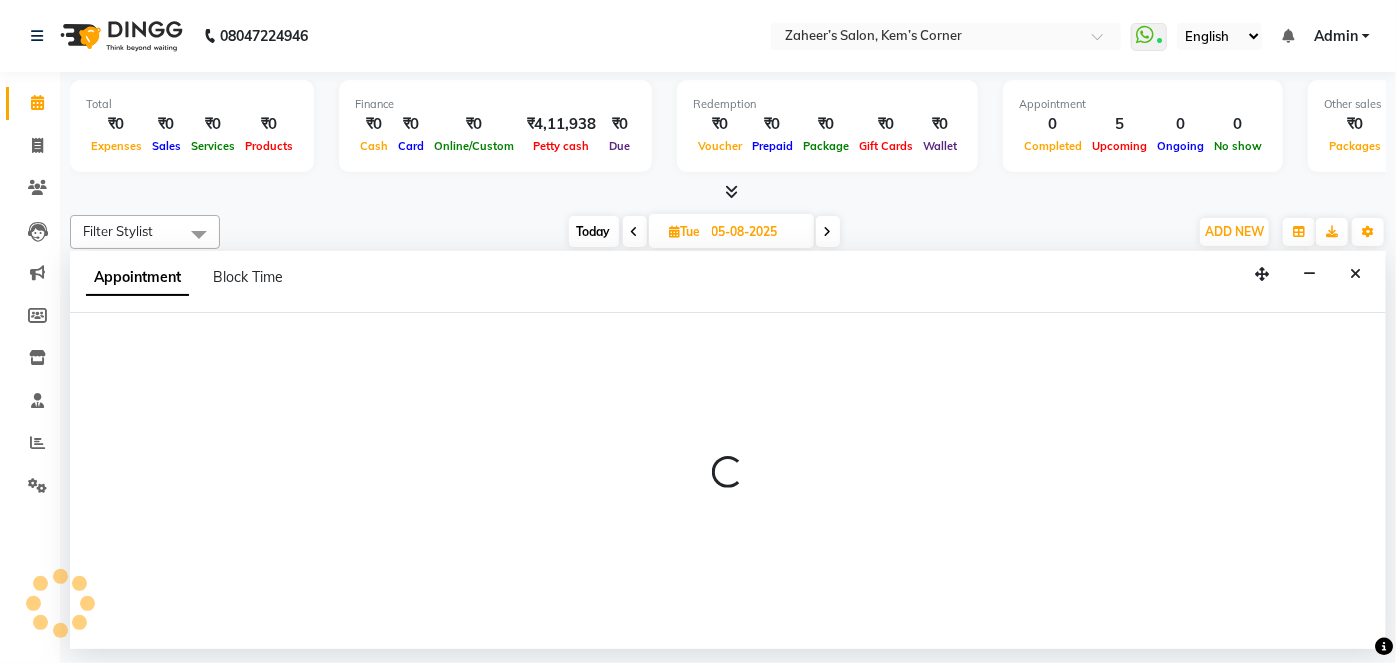 select on "50293" 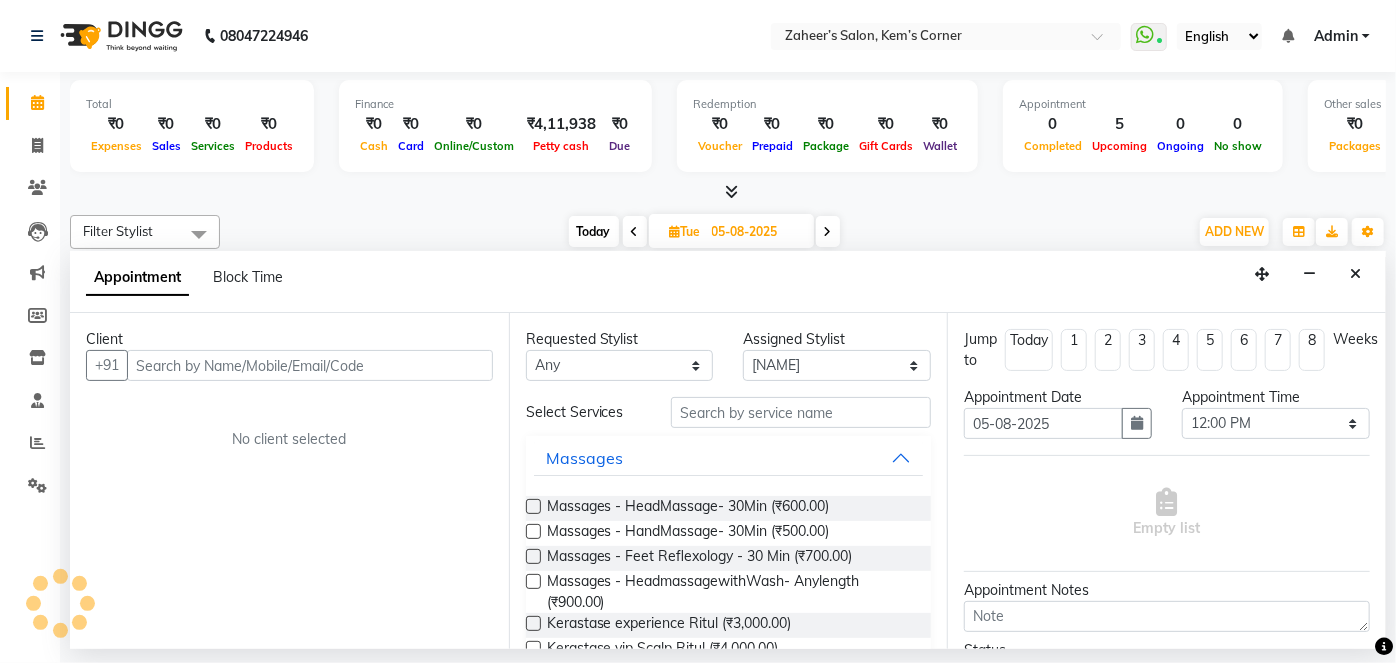 click at bounding box center [310, 365] 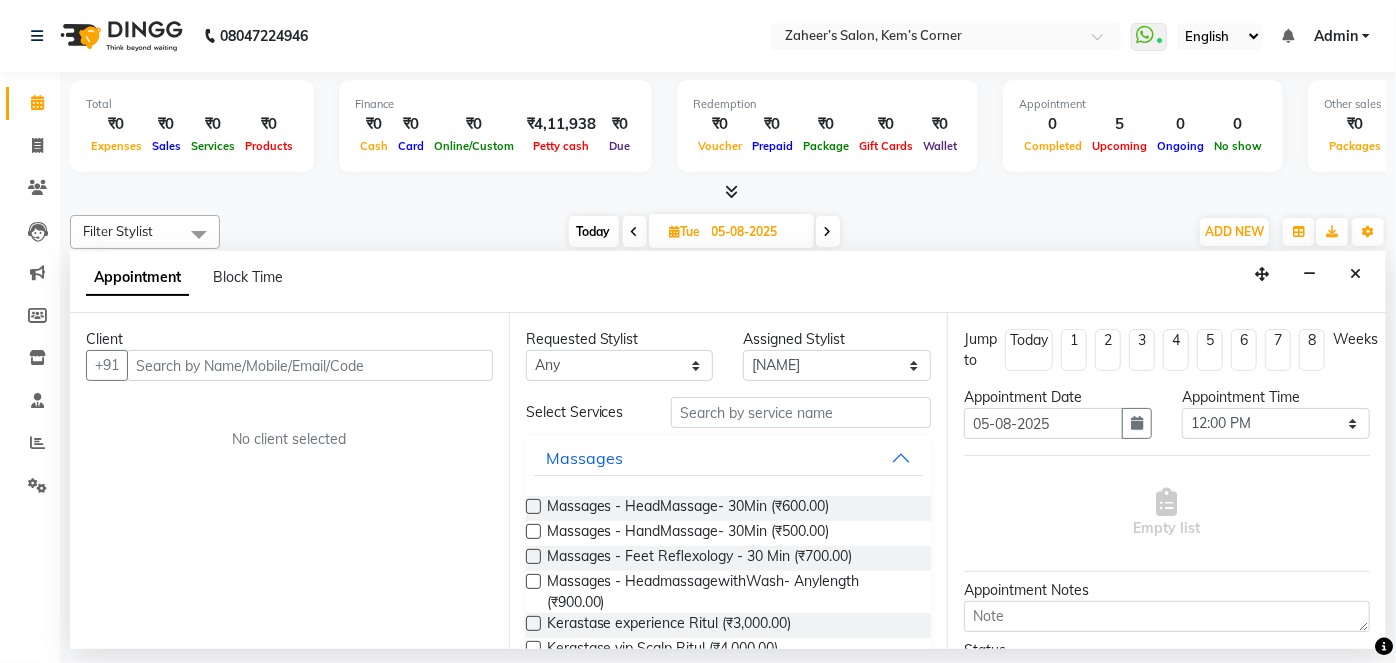 type on "*" 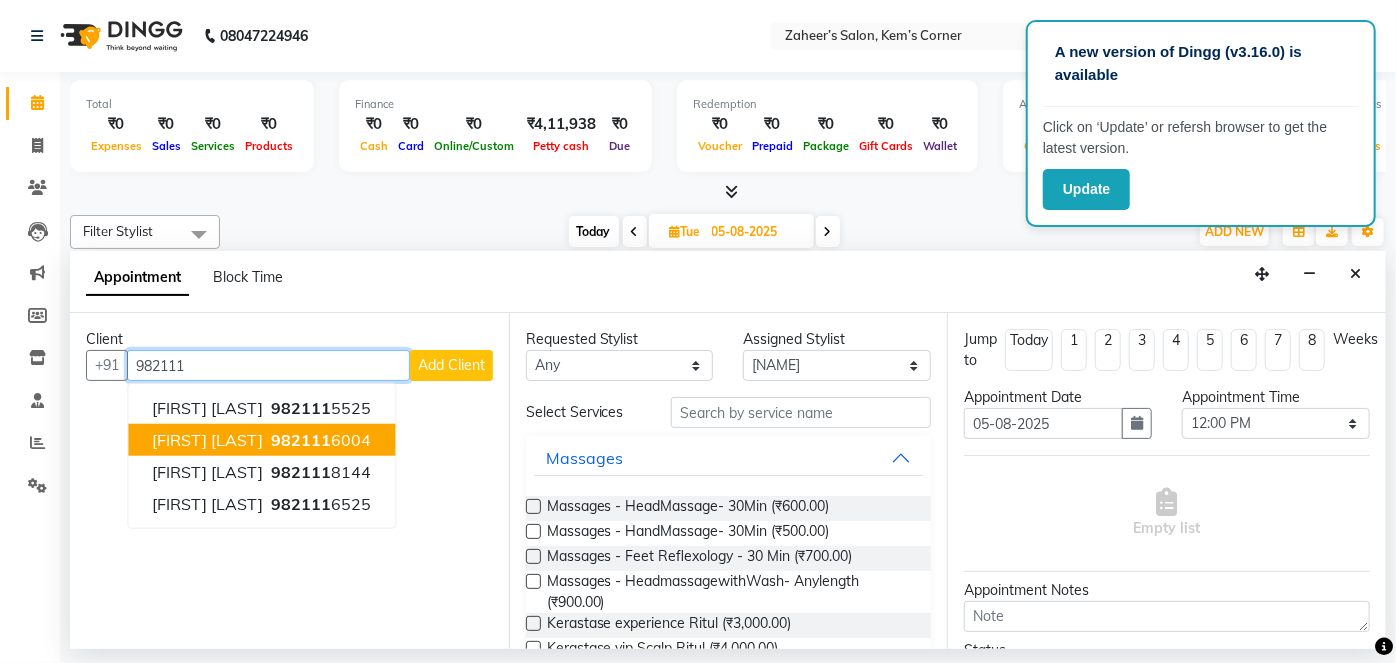 click on "[PHONE]" at bounding box center (319, 440) 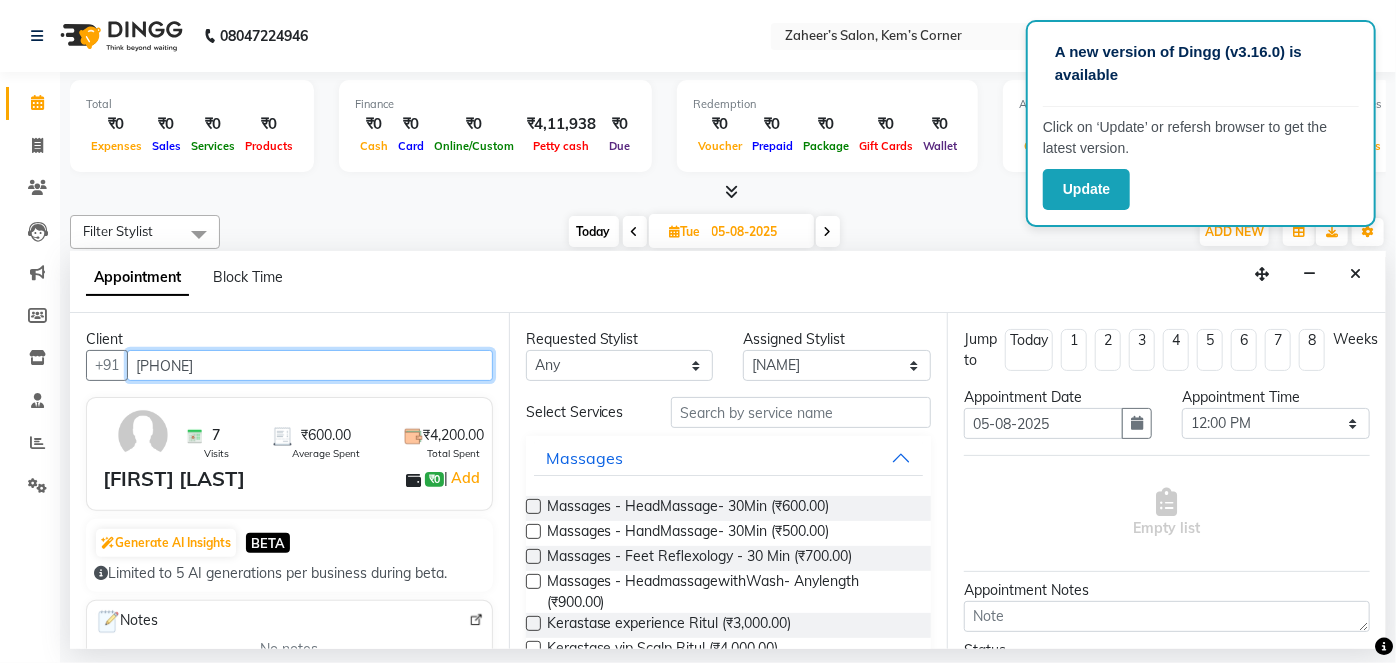type on "[PHONE]" 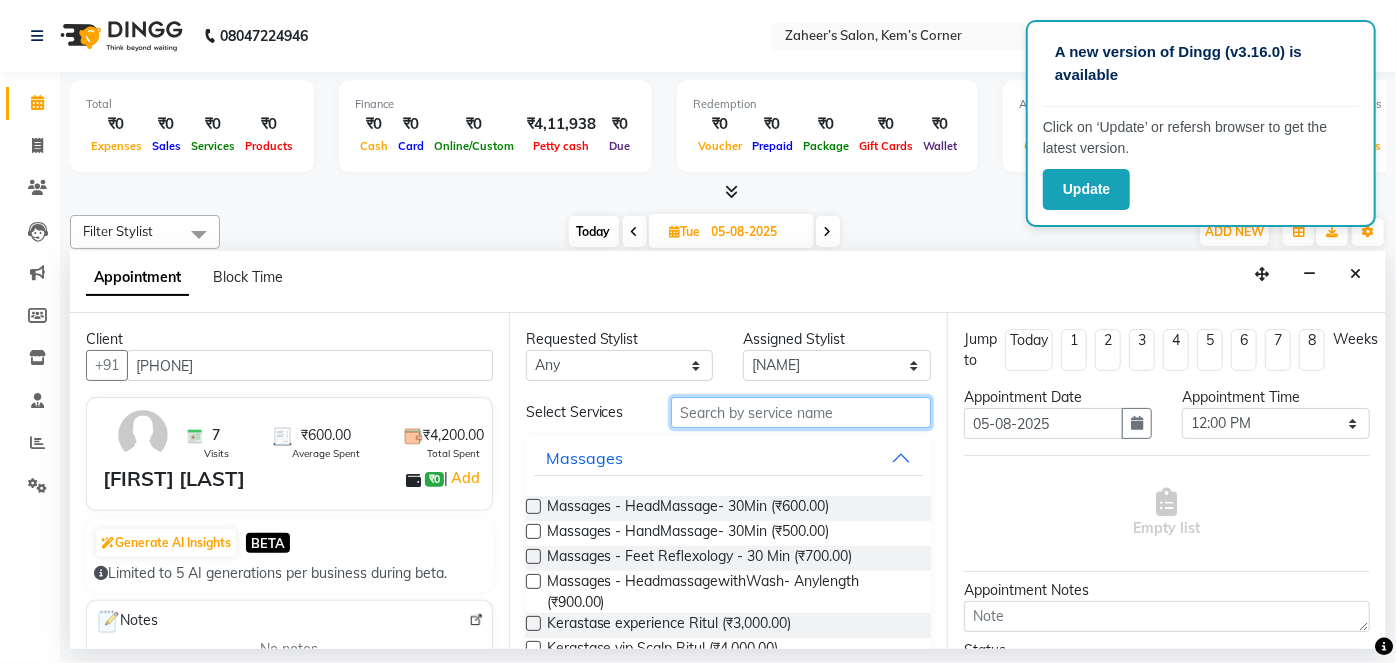 click at bounding box center (801, 412) 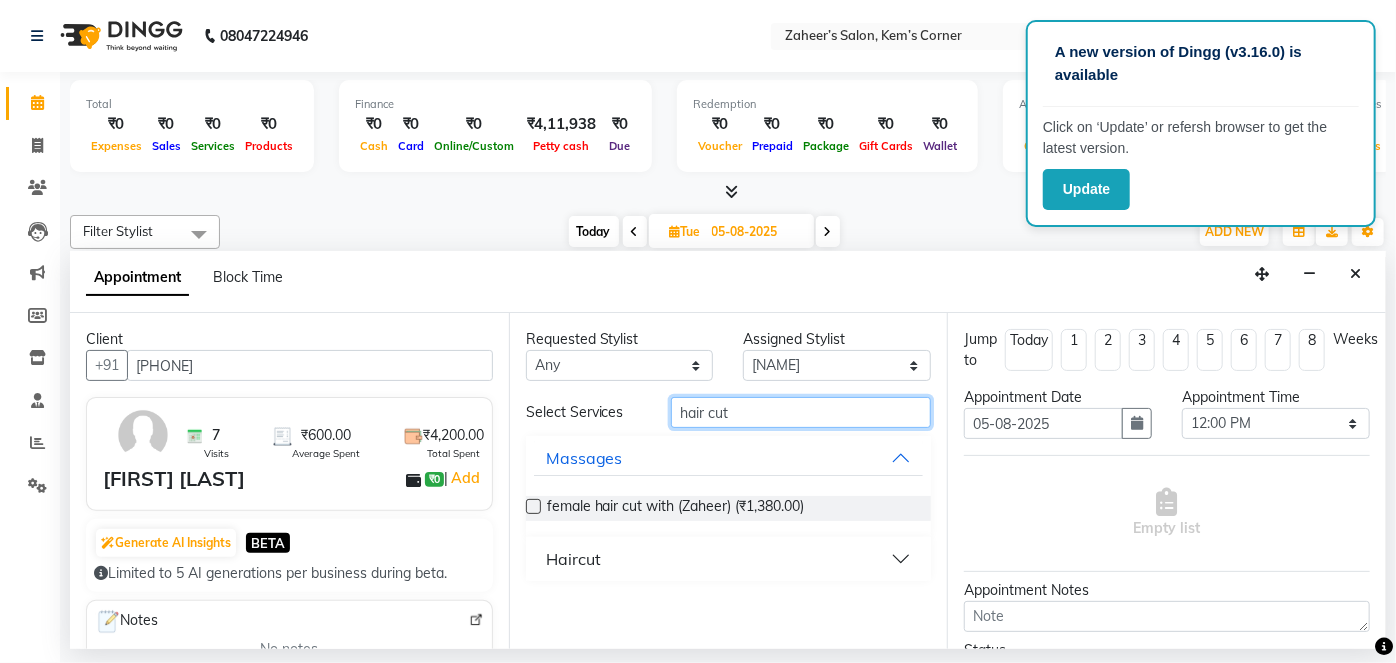 type on "hair cut" 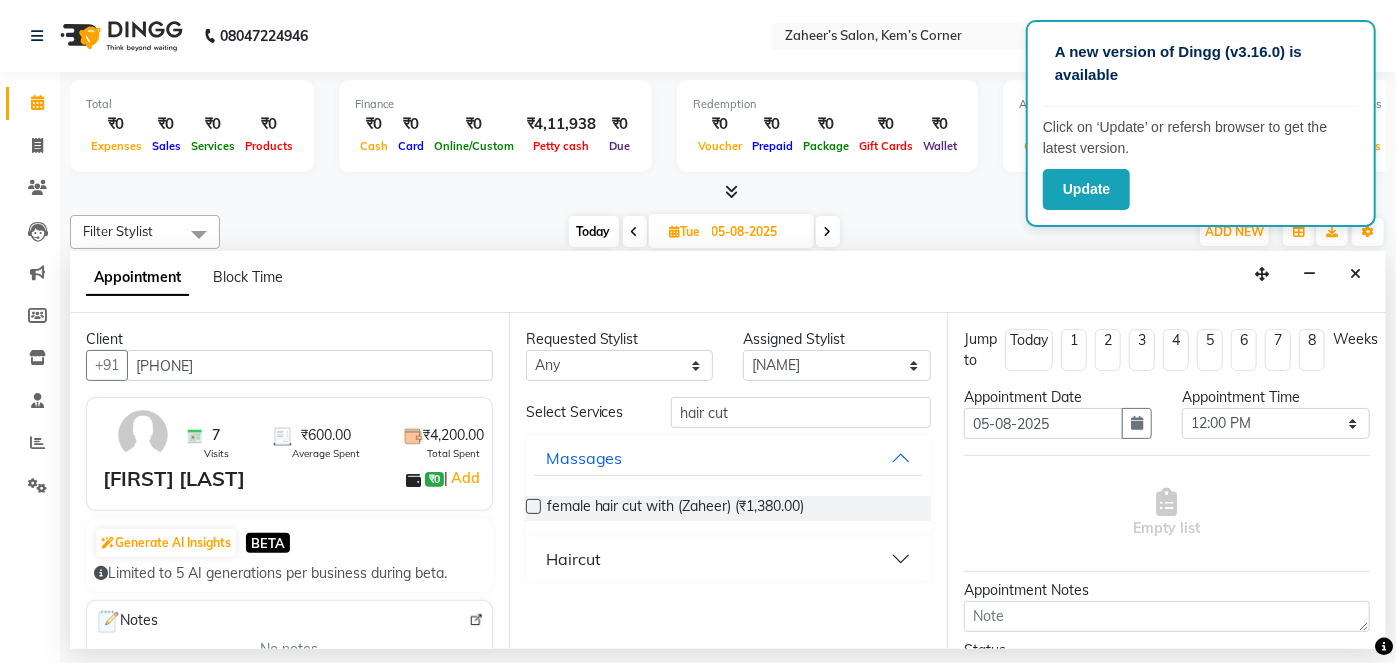 click on "Haircut" at bounding box center [729, 559] 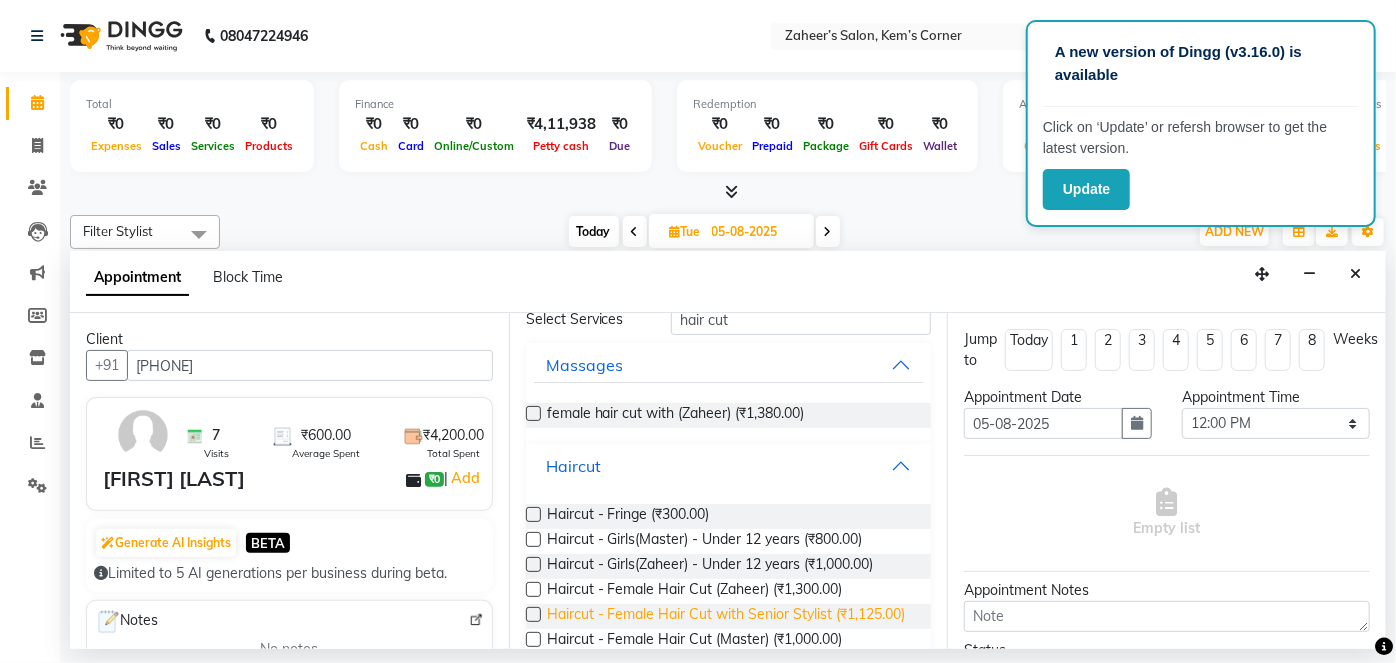 scroll, scrollTop: 272, scrollLeft: 0, axis: vertical 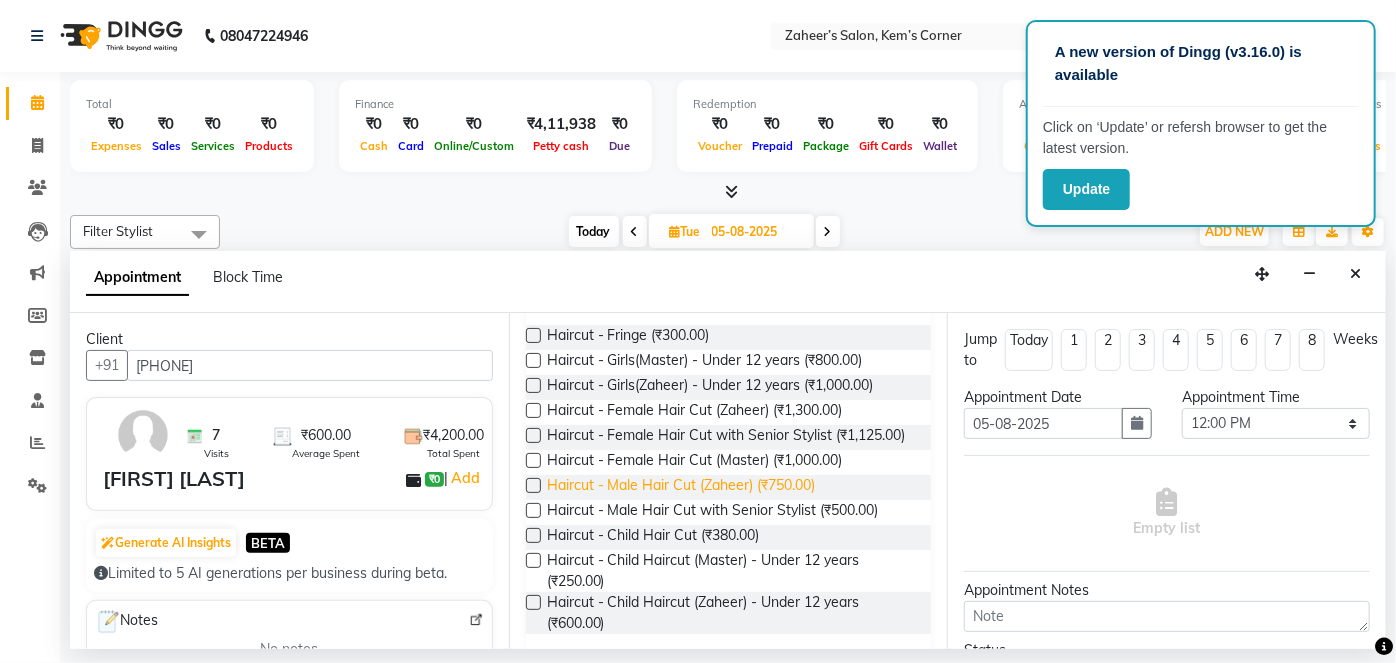 click on "Haircut - Male Hair Cut (Zaheer) (₹750.00)" at bounding box center [681, 487] 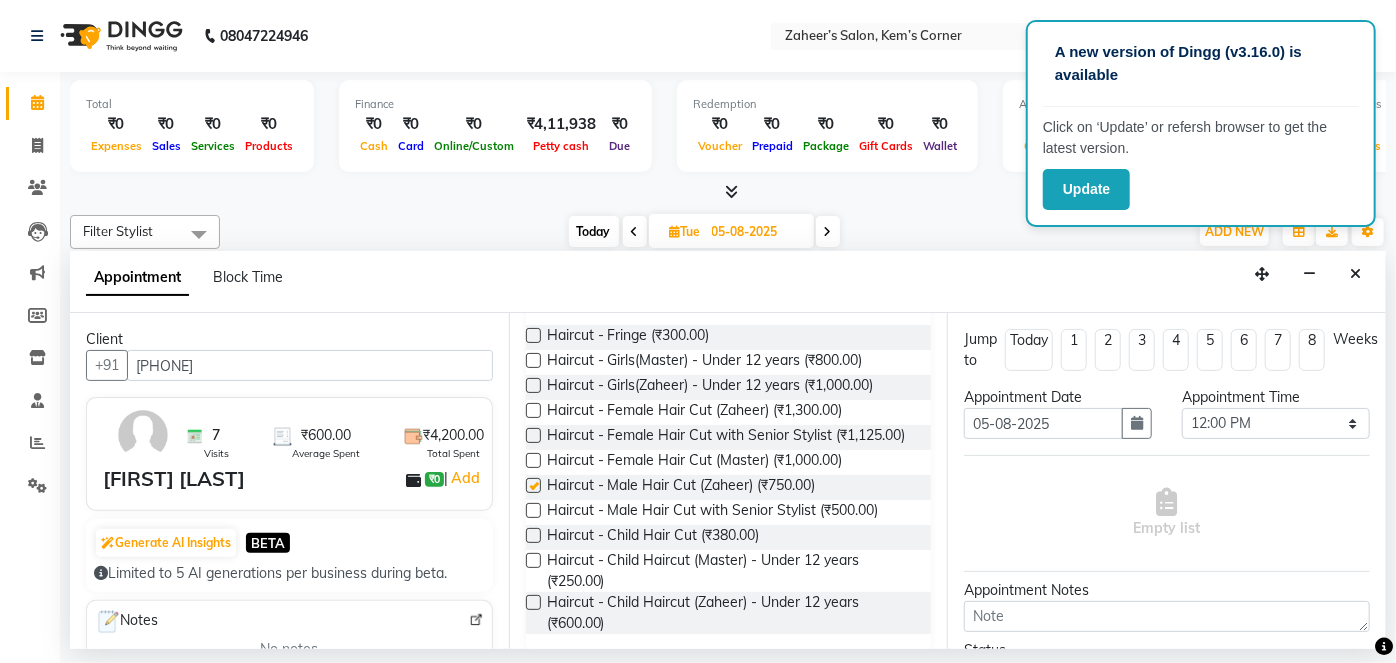 checkbox on "false" 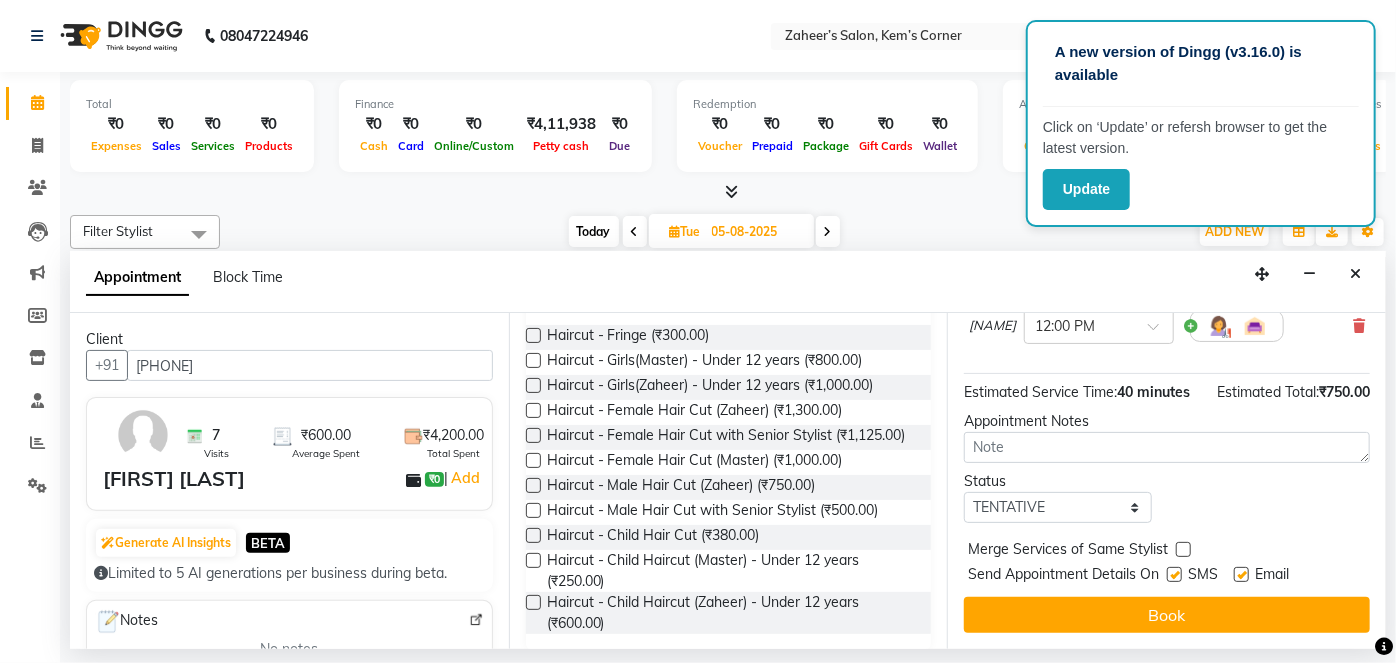 scroll, scrollTop: 210, scrollLeft: 0, axis: vertical 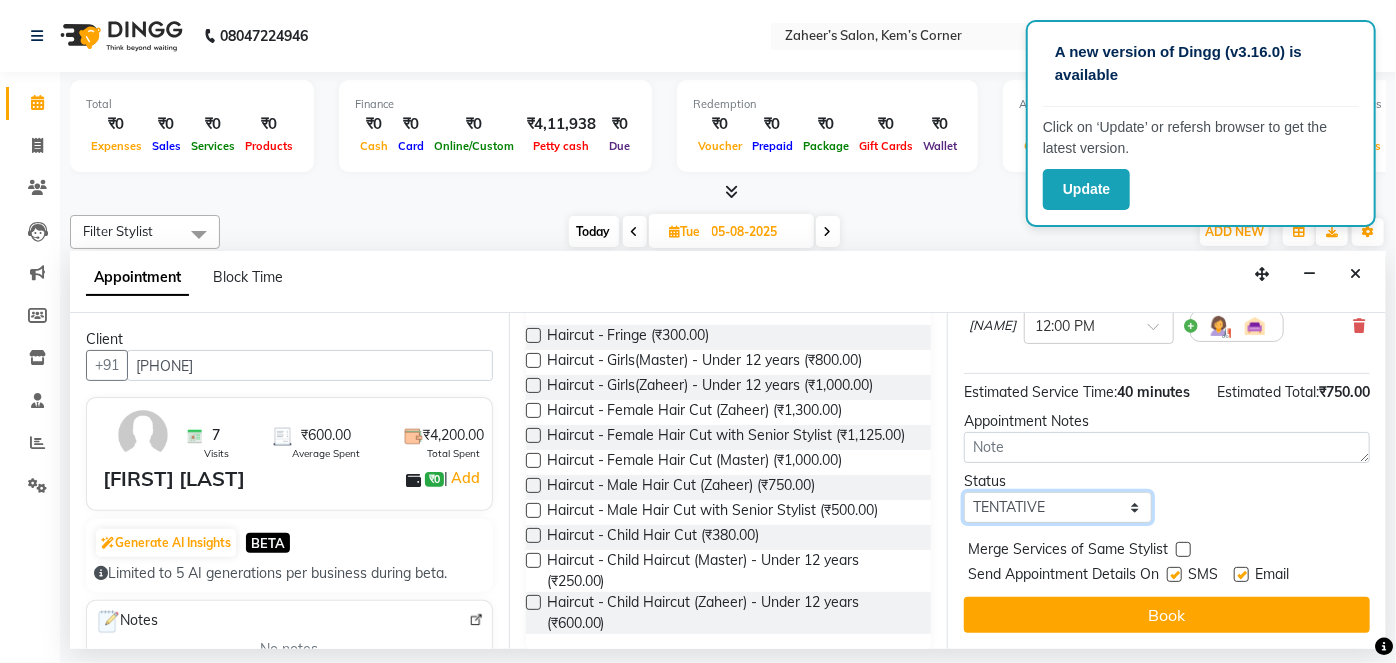 click on "Select TENTATIVE CONFIRM UPCOMING" at bounding box center [1058, 507] 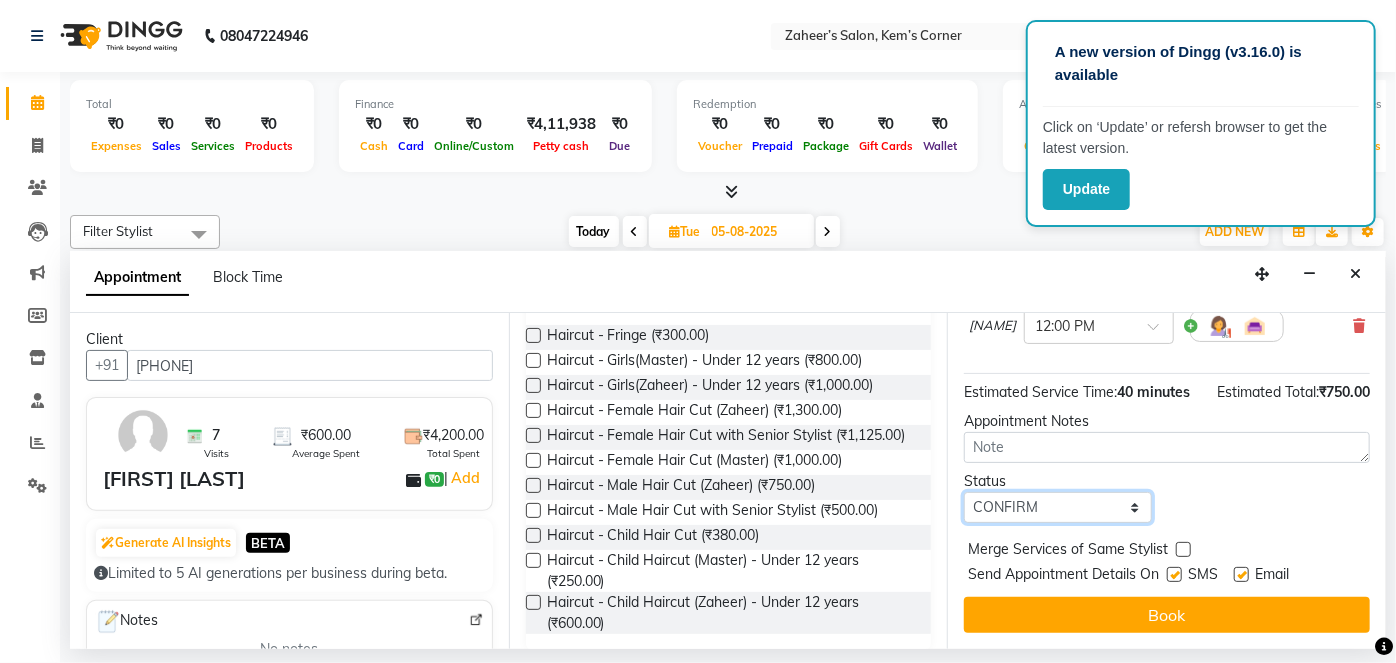 click on "Select TENTATIVE CONFIRM UPCOMING" at bounding box center [1058, 507] 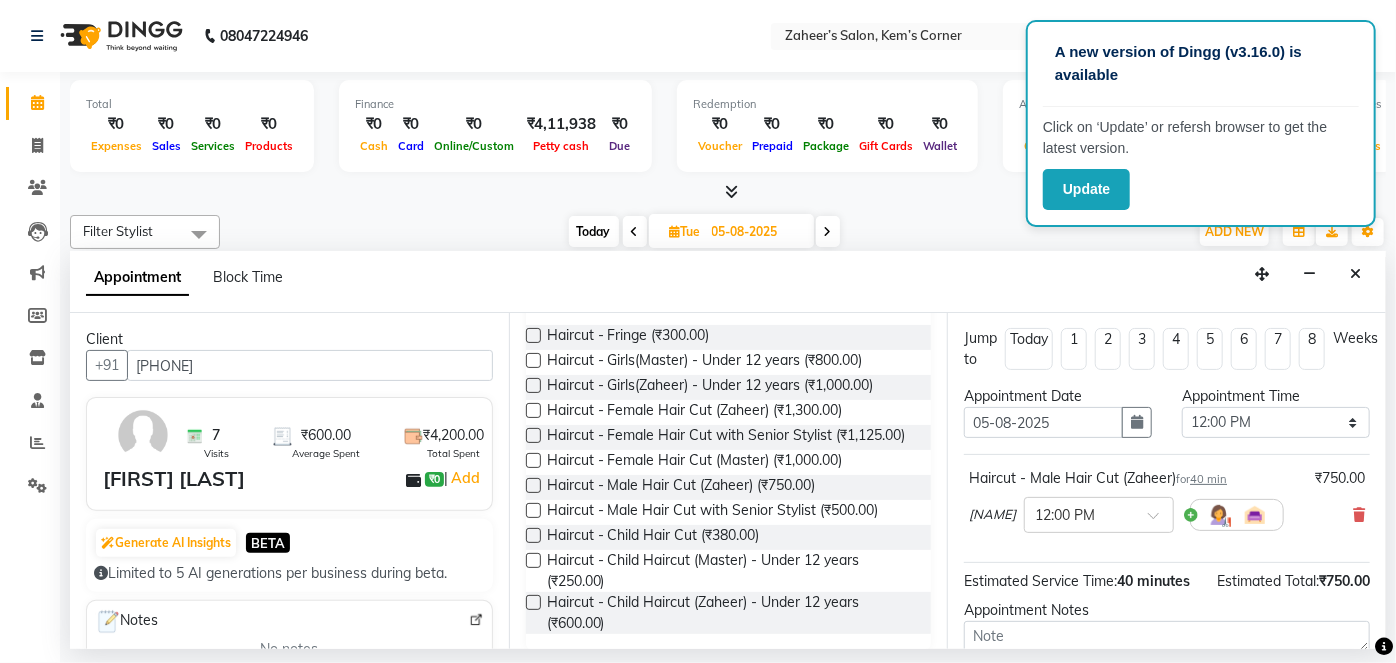 scroll, scrollTop: 0, scrollLeft: 0, axis: both 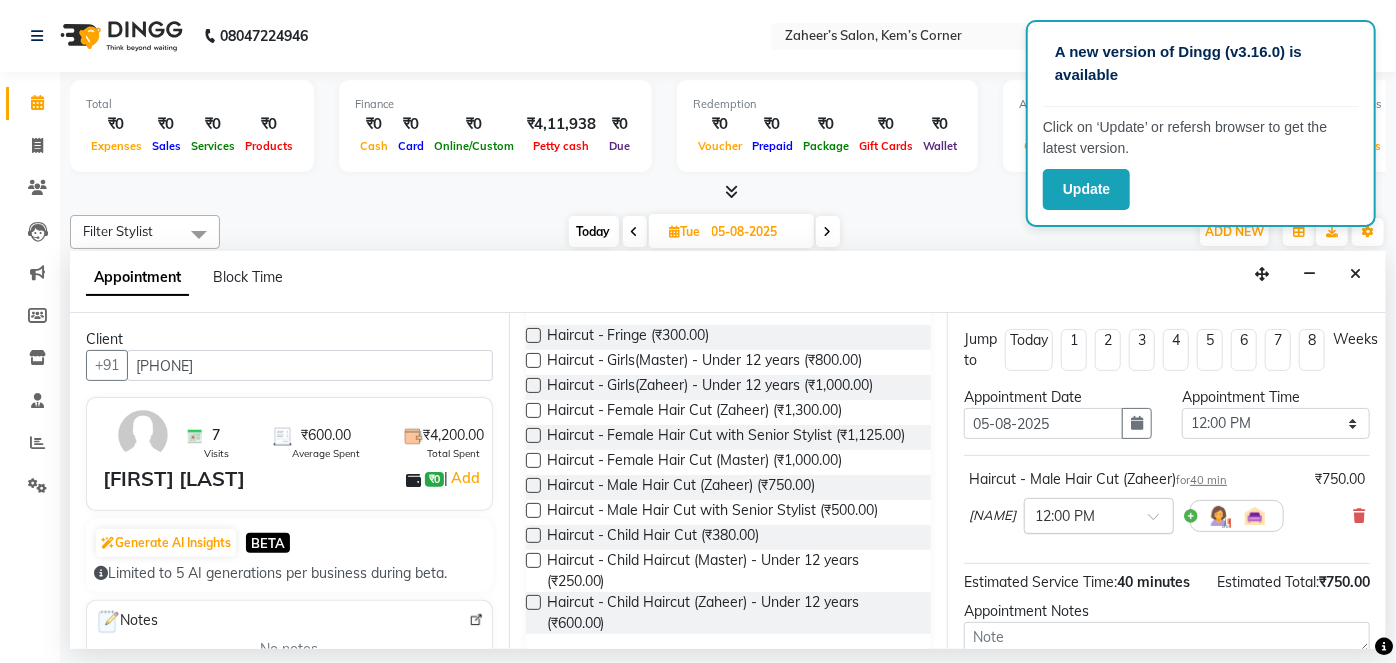 click at bounding box center (1099, 514) 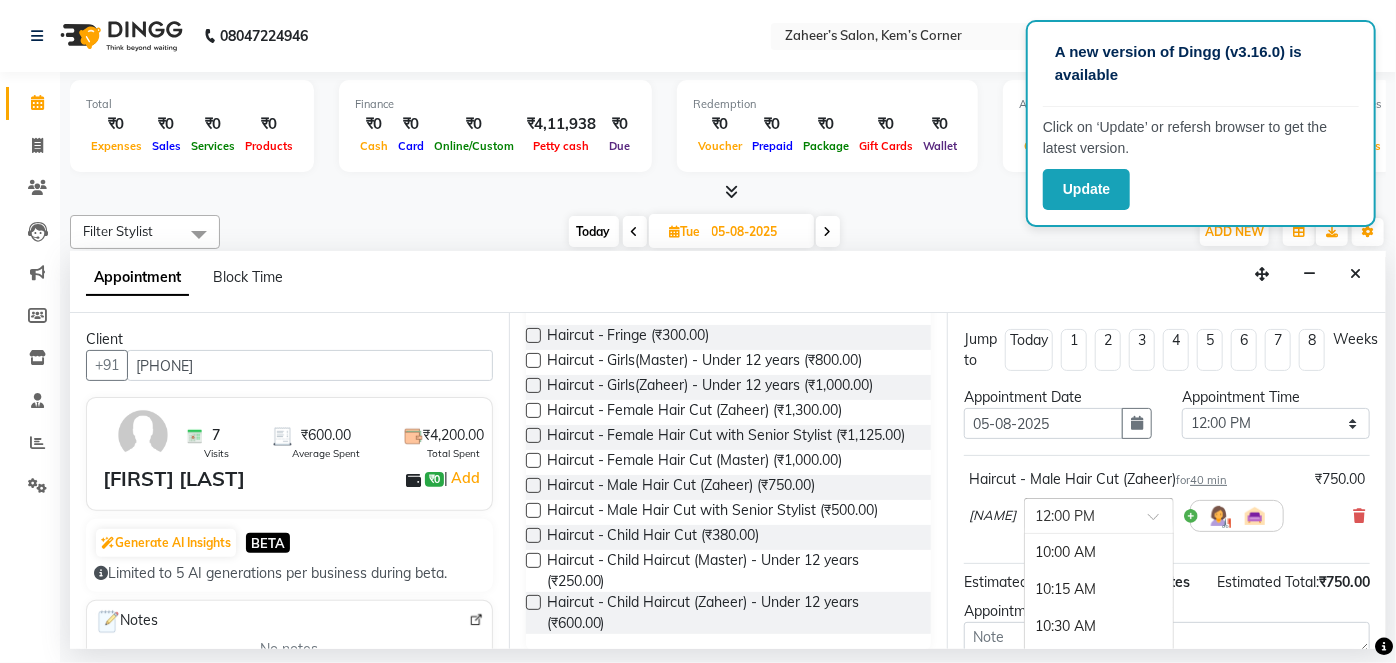 scroll, scrollTop: 296, scrollLeft: 0, axis: vertical 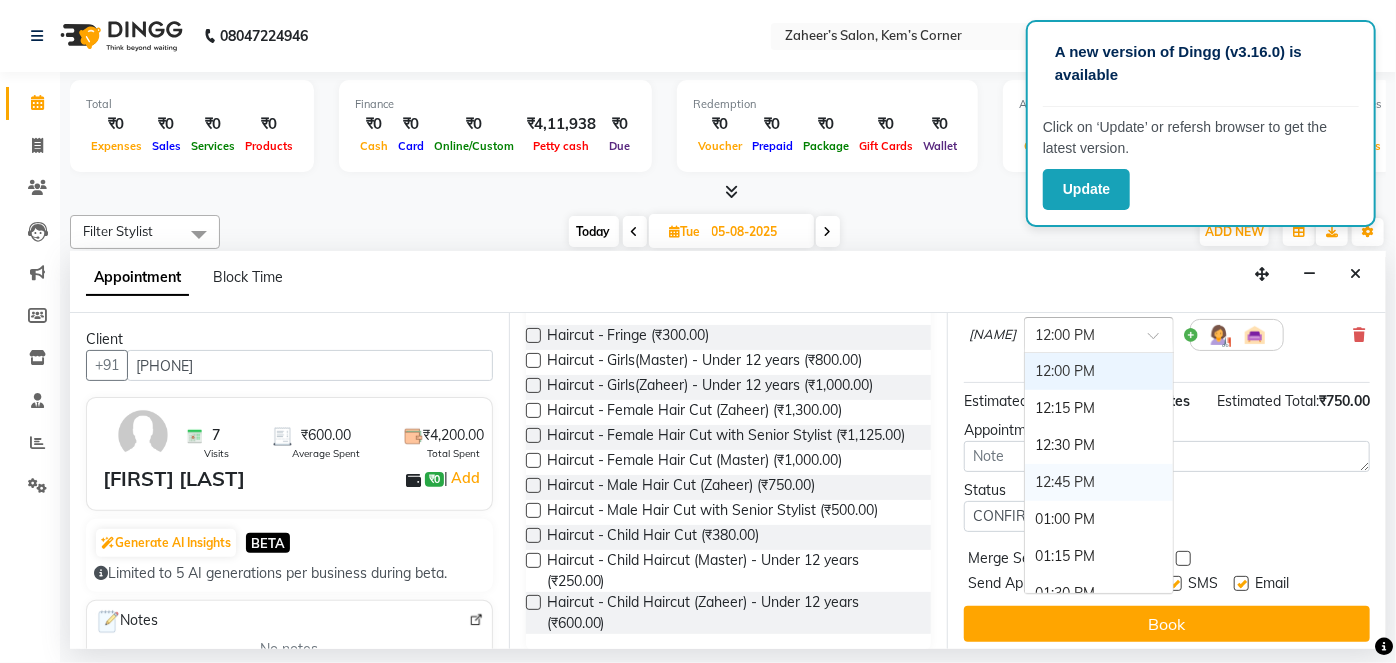 click on "12:45 PM" at bounding box center (1099, 482) 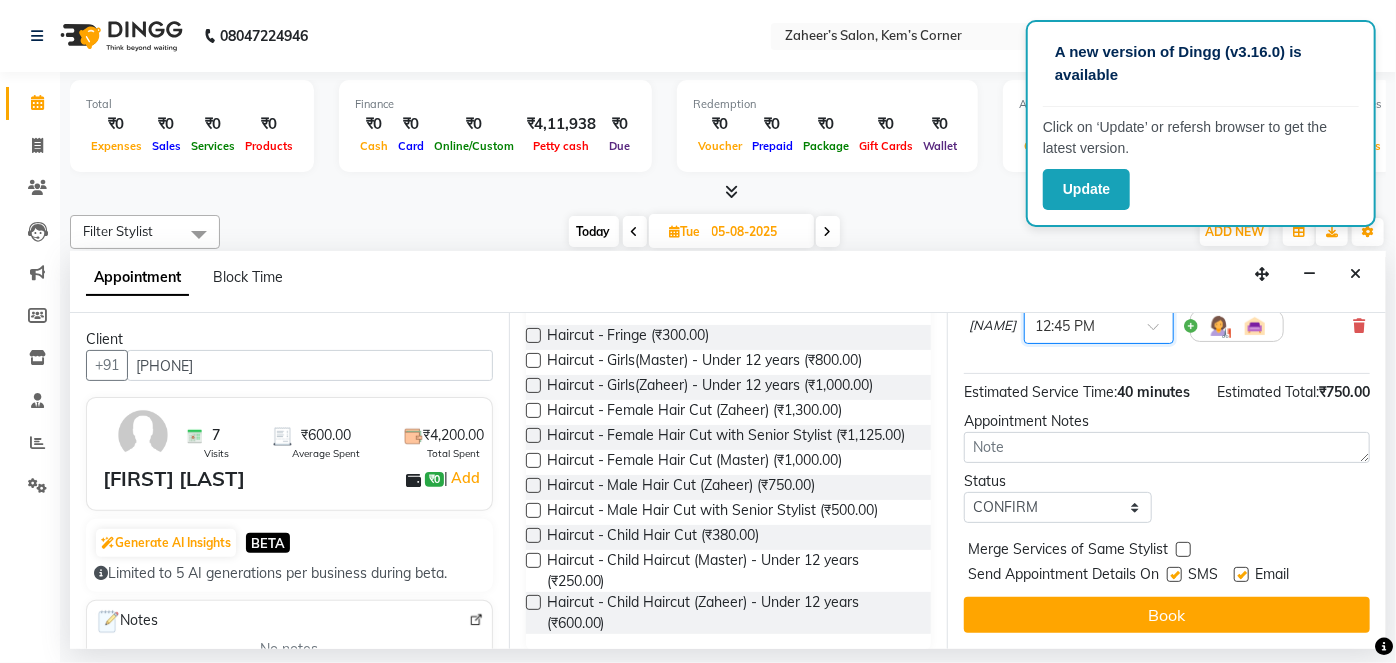 scroll, scrollTop: 210, scrollLeft: 0, axis: vertical 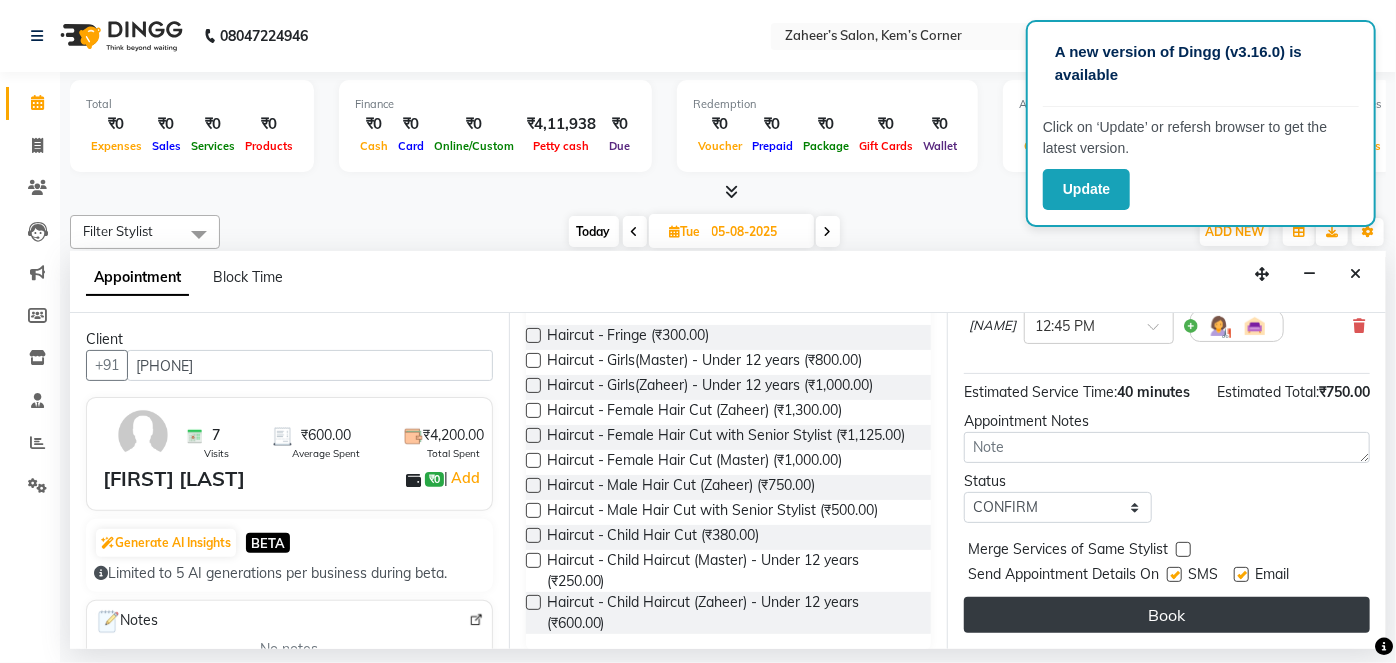 click on "Book" at bounding box center [1167, 615] 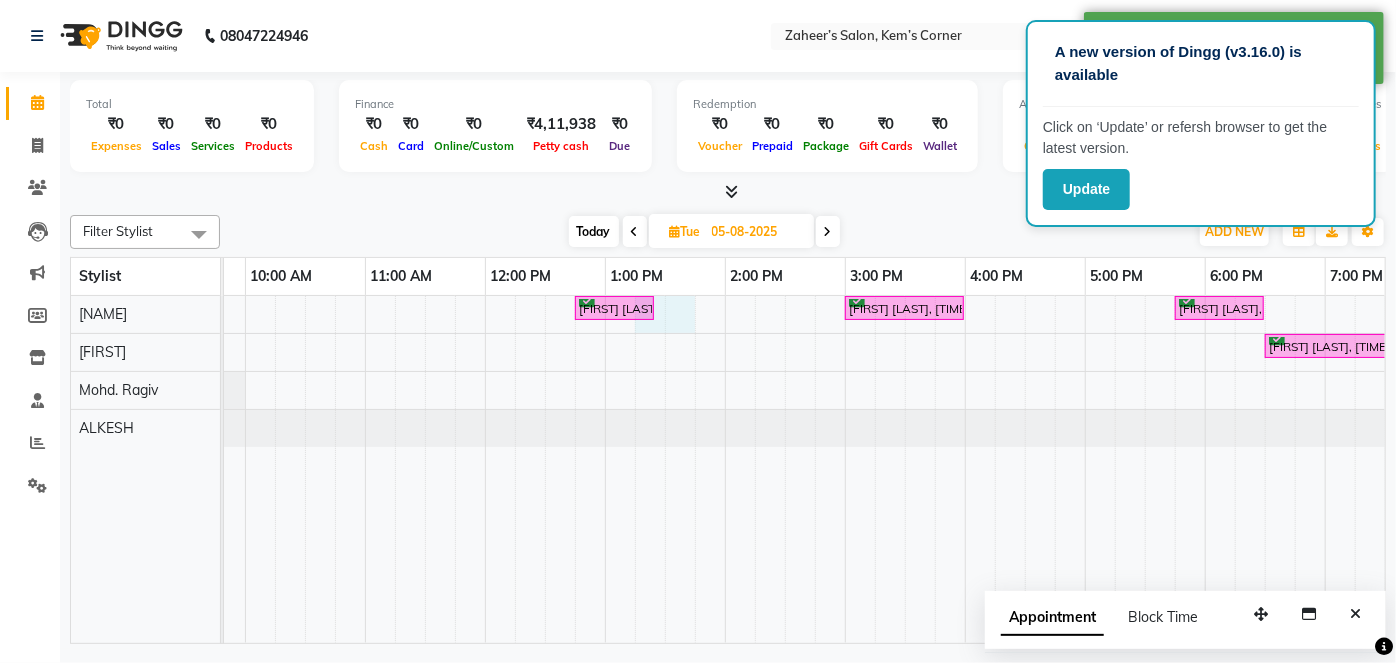 click on "[FIRST] [LAST], [TIME]-[TIME], [SERVICE] - [SERVICE] ([NAME])     [FIRST] [LAST], [TIME]-[TIME], [SERVICE] - [SERVICE]  with ([NAME])     [FIRST] [LAST], [TIME]-[TIME], [SERVICE] - [SERVICE]  with ([NAME])     [FIRST] [LAST], [TIME]-[TIME], [SERVICE] - [SERVICE]     [FIRST] [LAST], [TIME]-[TIME], [SERVICE] - [SERVICE]" at bounding box center (905, 469) 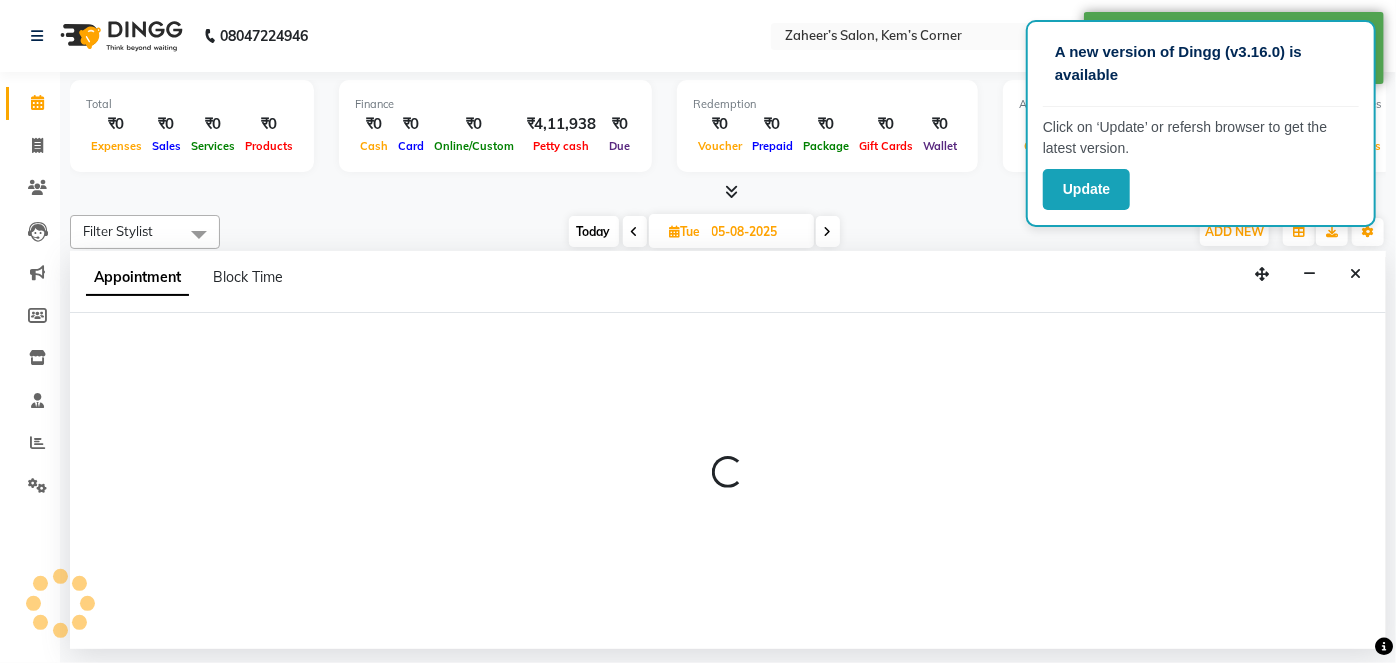 select on "50293" 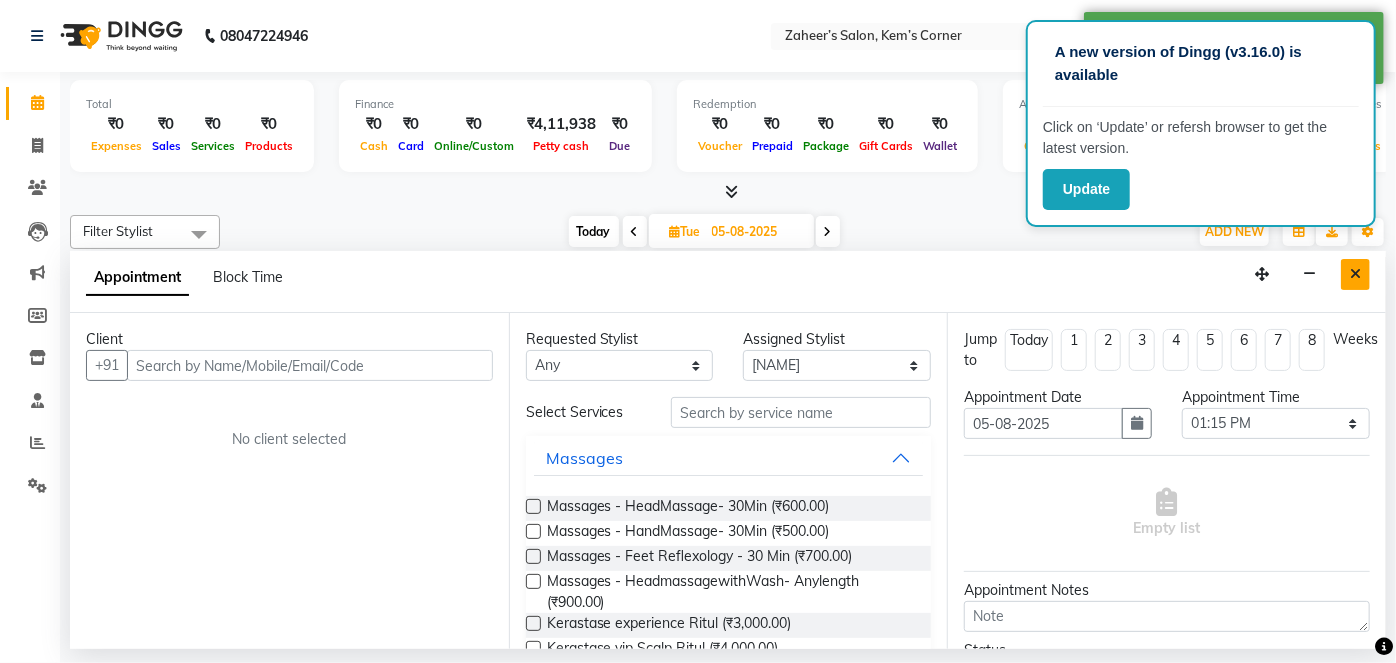 click at bounding box center (1355, 274) 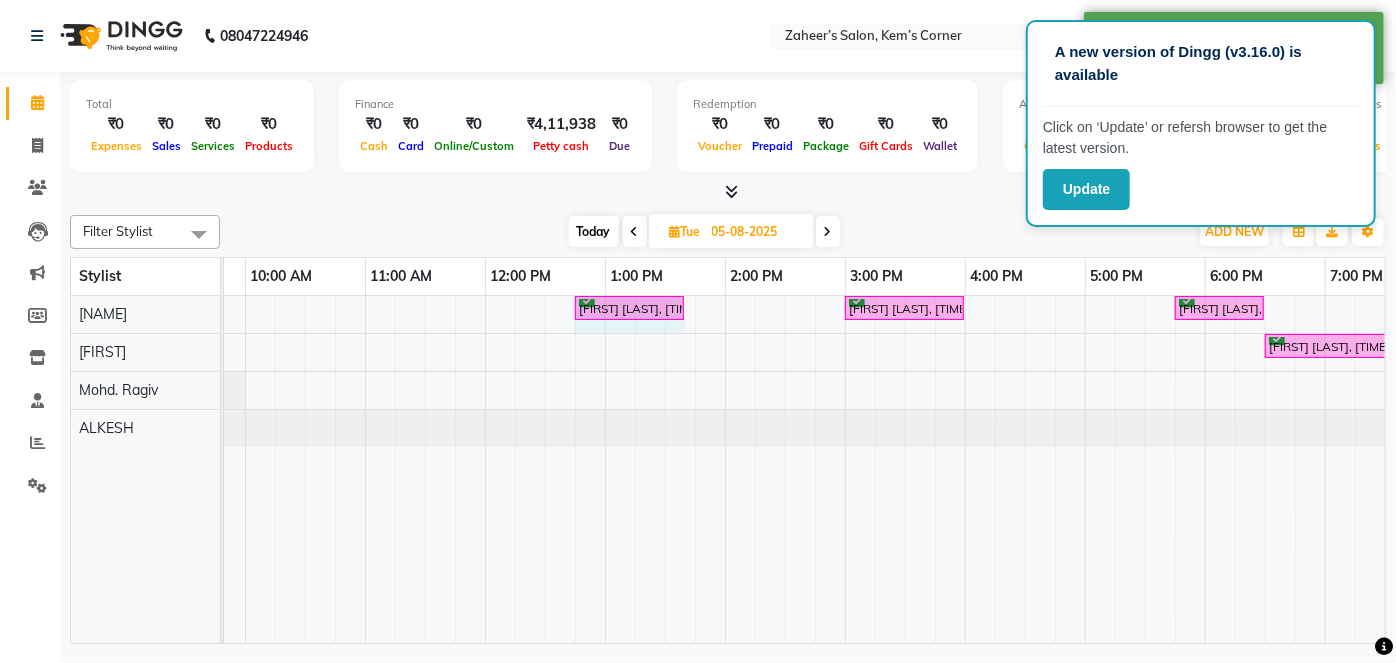 drag, startPoint x: 652, startPoint y: 300, endPoint x: 665, endPoint y: 299, distance: 13.038404 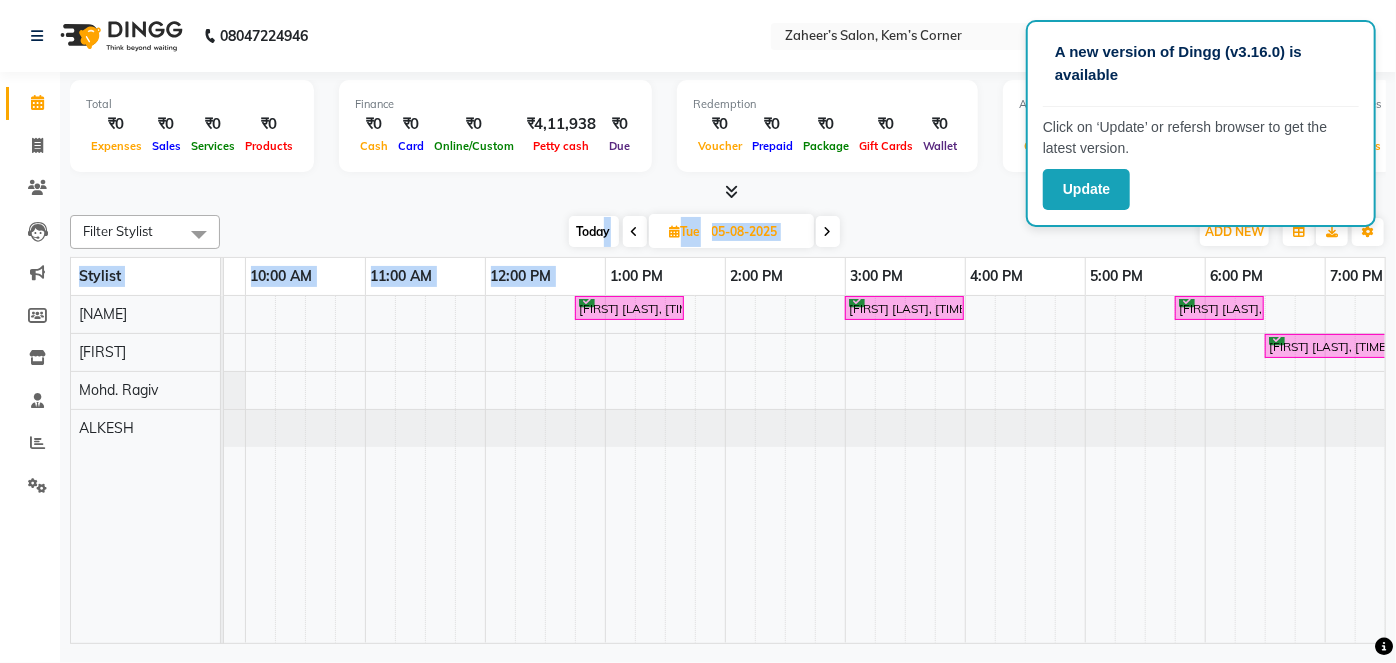 click on "A new version of Dingg (v3.16.0) is available  Click on ‘Update’ or refersh browser to get the latest version.  Update [PHONE] Select Location × [NAME]’s Salon, [LOCATION]  WhatsApp Status  ✕ Status:  Connected Most Recent Message: [DATE]     [TIME] Recent Service Activity: [DATE]     [TIME] English ENGLISH Español العربية मराठी हिंदी ગુજરાતી தமிழ் 中文 Notifications nothing to show Admin Manage Profile Change Password Sign out  Version:3.15.11  ☀ [NAME]’s Salon, [LOCATION]  Calendar  Invoice  Clients  Leads   Marketing  Members  Inventory  Staff  Reports  Settings Upcoming Tentative Confirm Bookings Generate Report Segments Page Builder Total  ₹0  Expenses ₹0  Sales ₹0  Services ₹0  Products Finance  ₹0  Cash ₹0  Card ₹0  Online/Custom ₹4,11,938 Petty cash ₹0 Due  Redemption  ₹0 Voucher ₹0 Prepaid ₹0 Package ₹0  Gift Cards ₹0  Wallet  Appointment  0 Completed 5 Upcoming 0 0" at bounding box center [698, 331] 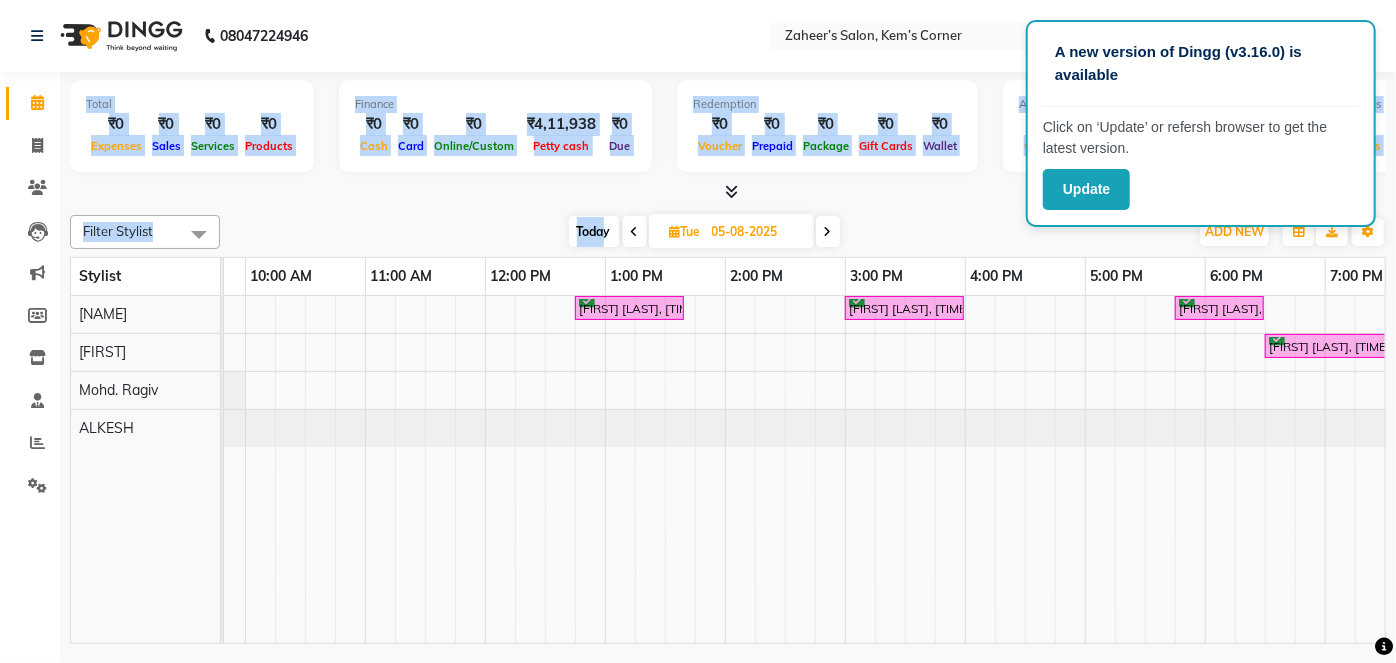 scroll, scrollTop: 0, scrollLeft: 138, axis: horizontal 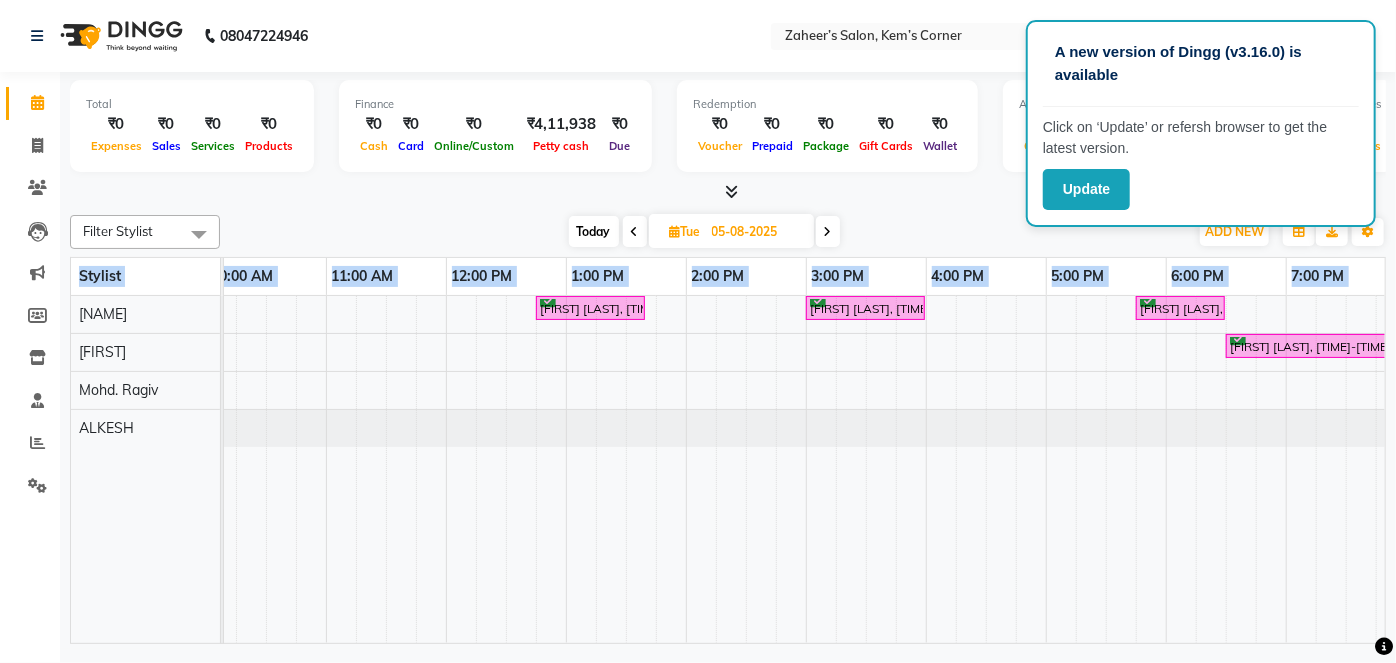 click on "[NAME] [LAST] [NAME]     [FIRST] [LAST], [TIME]-[TIME], [SERVICE] - [SERVICE] ([NAME])     [FIRST] [LAST], [TIME]-[TIME], [SERVICE] - [SERVICE]  with ([NAME])     [FIRST] [LAST], [TIME]-[TIME], [SERVICE] - [SERVICE]  with ([NAME])     [FIRST] [LAST], [TIME]-[TIME], [SERVICE] - [SERVICE]     [FIRST] [LAST], [TIME]-[TIME], [SERVICE] - [SERVICE]" at bounding box center (728, 470) 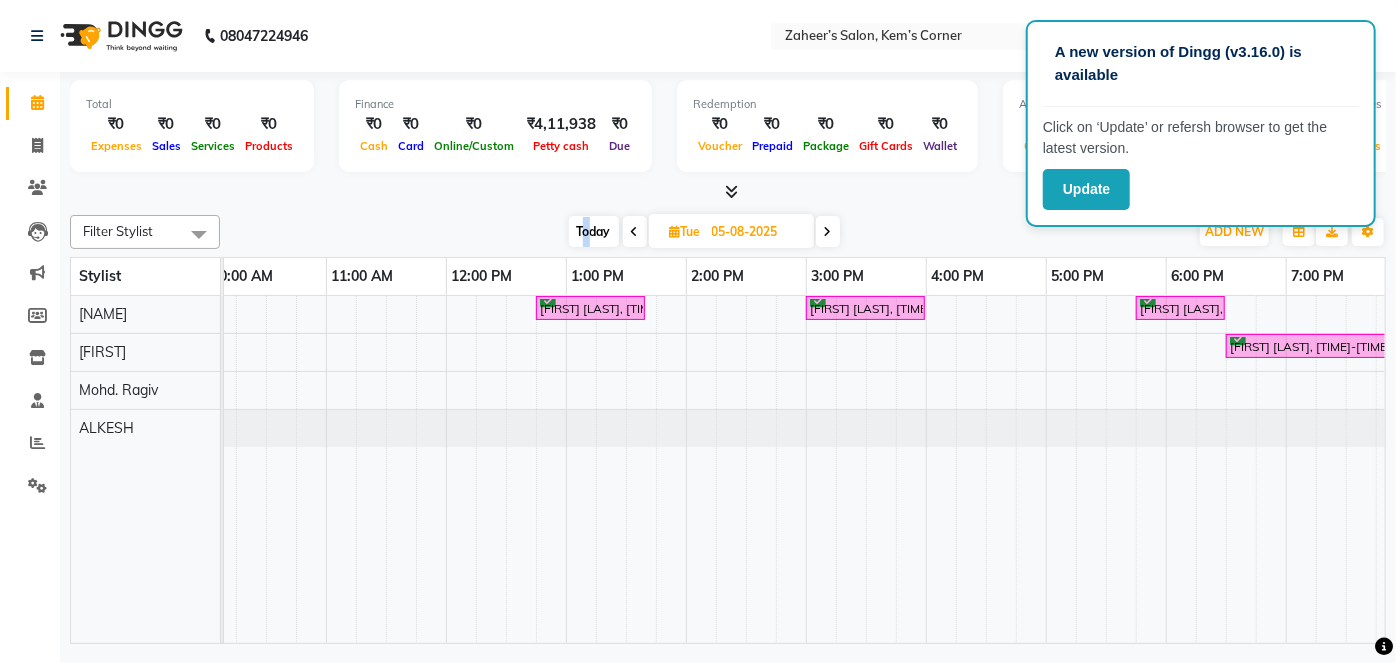 click on "Today" at bounding box center [594, 231] 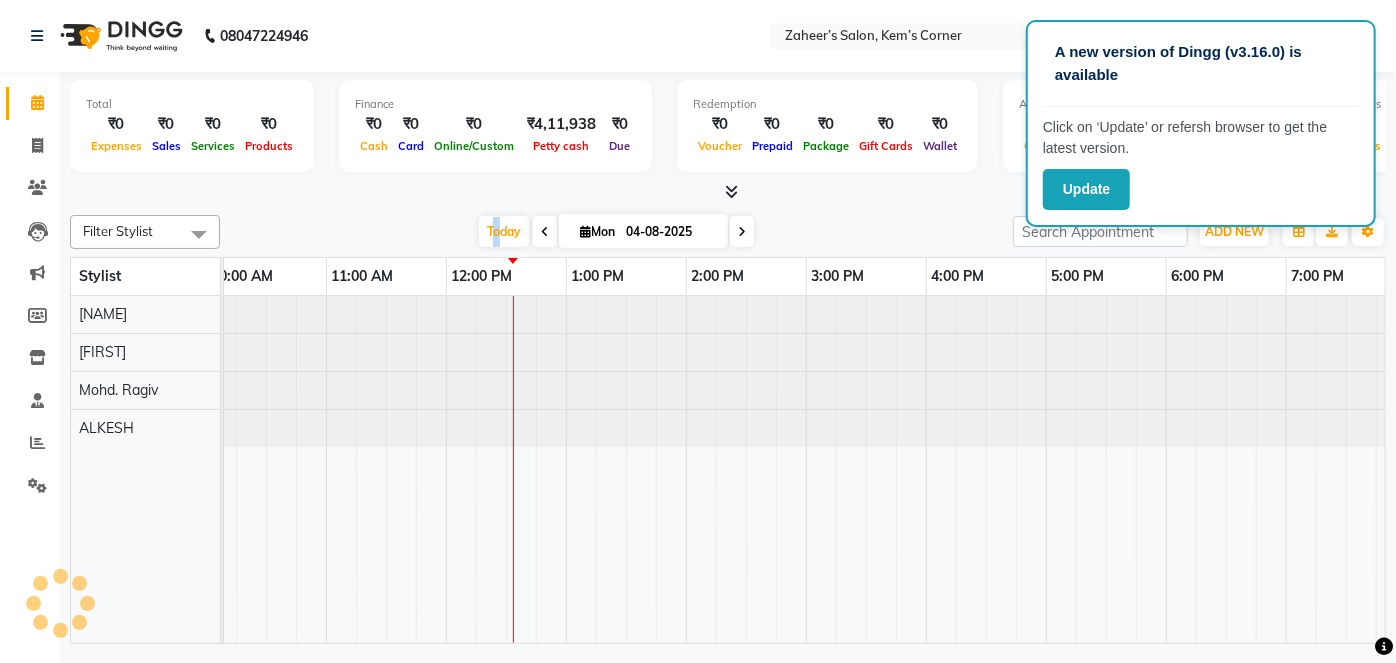 scroll, scrollTop: 0, scrollLeft: 360, axis: horizontal 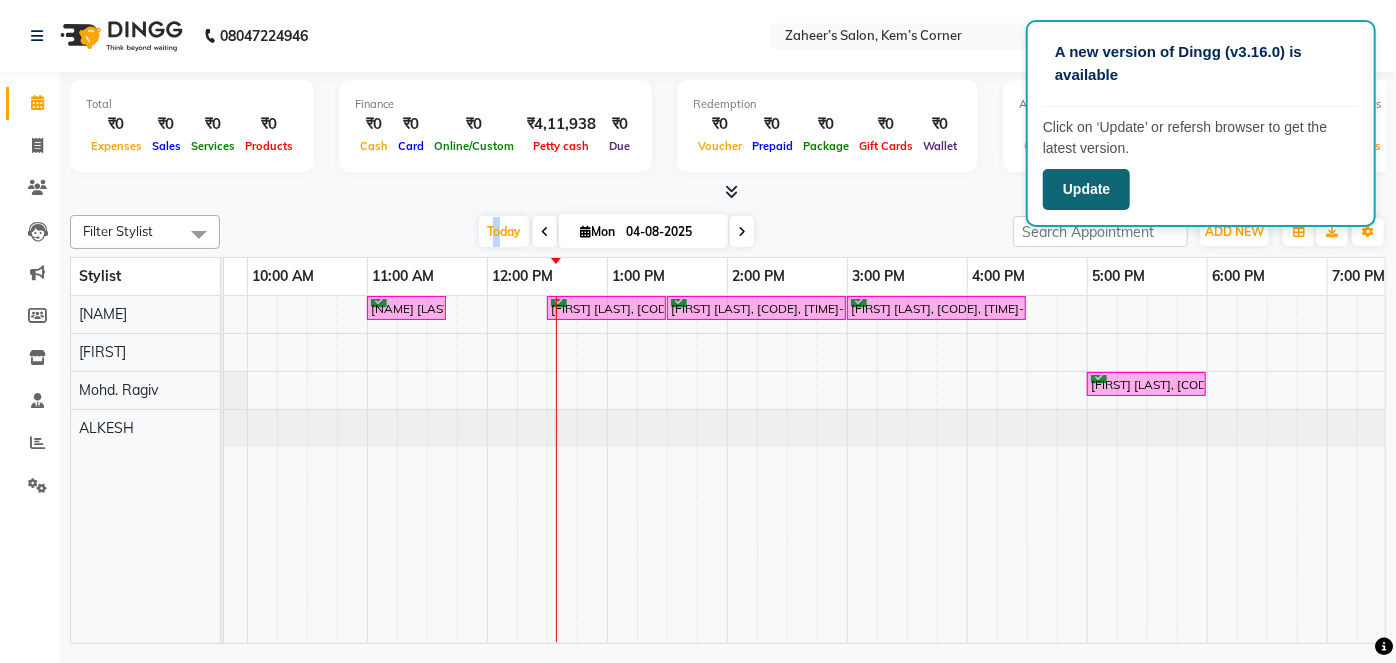 click on "Update" 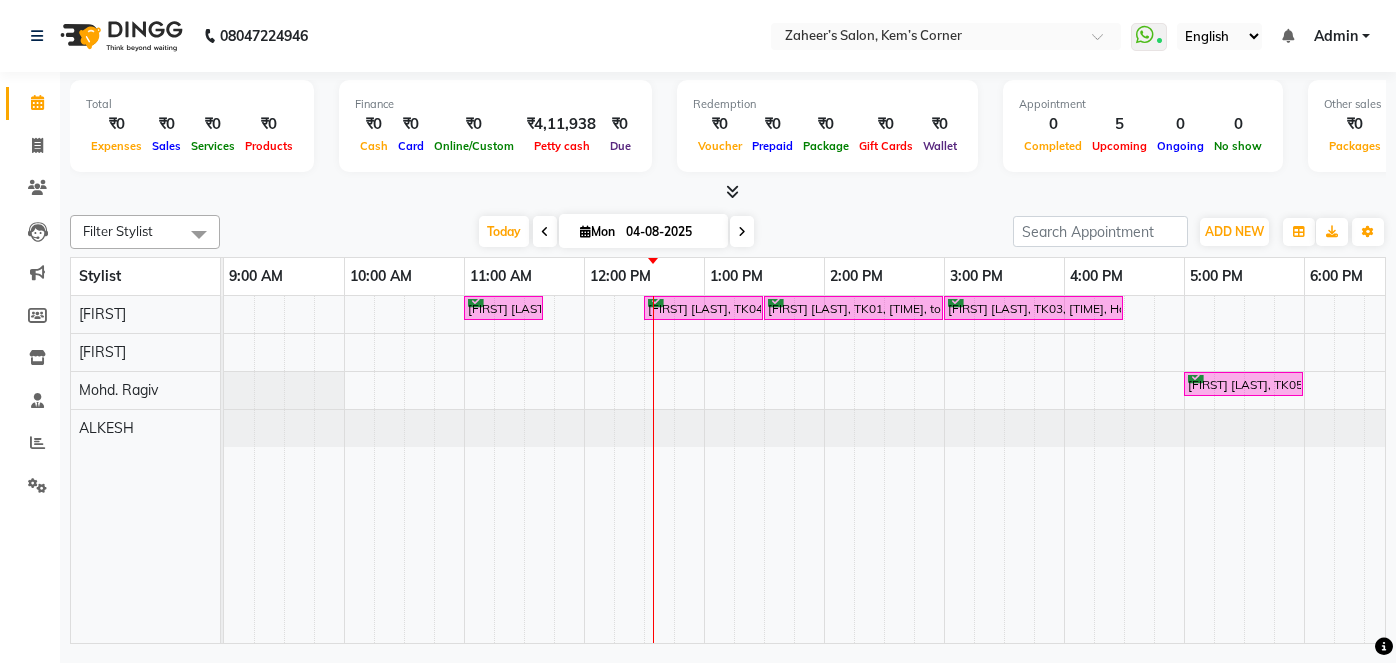 scroll, scrollTop: 0, scrollLeft: 0, axis: both 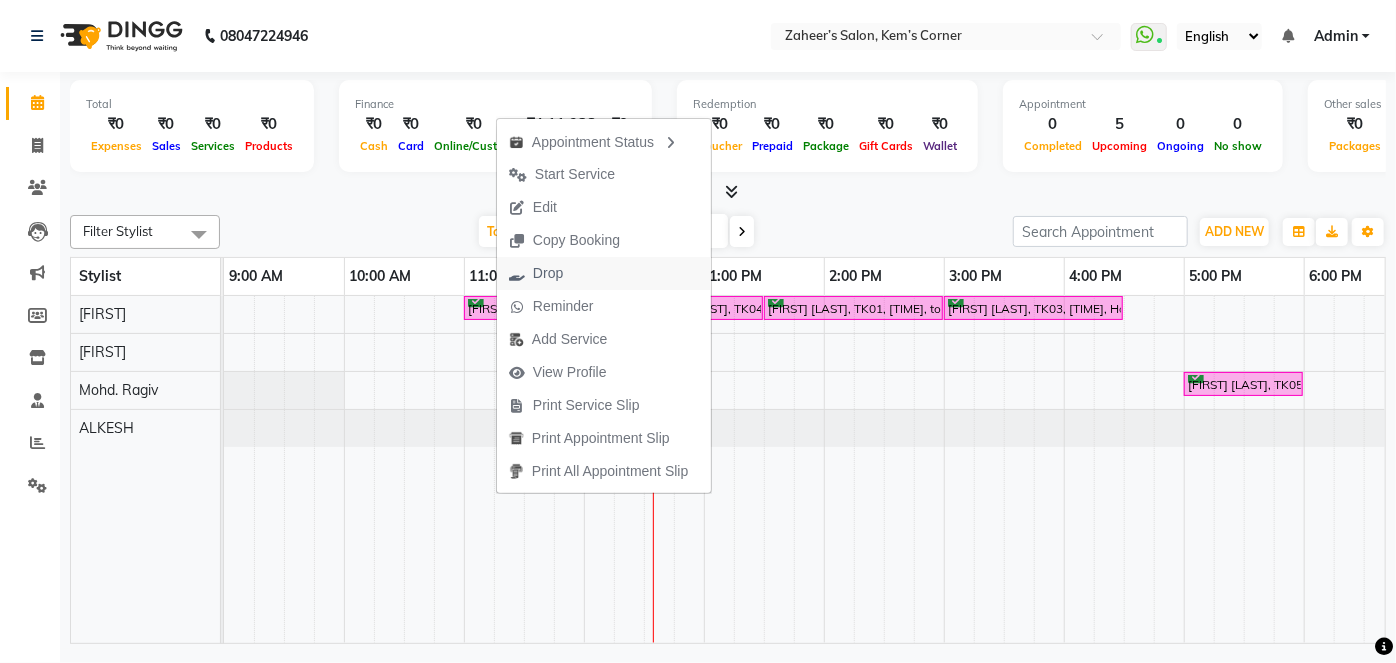 click on "Drop" at bounding box center (548, 273) 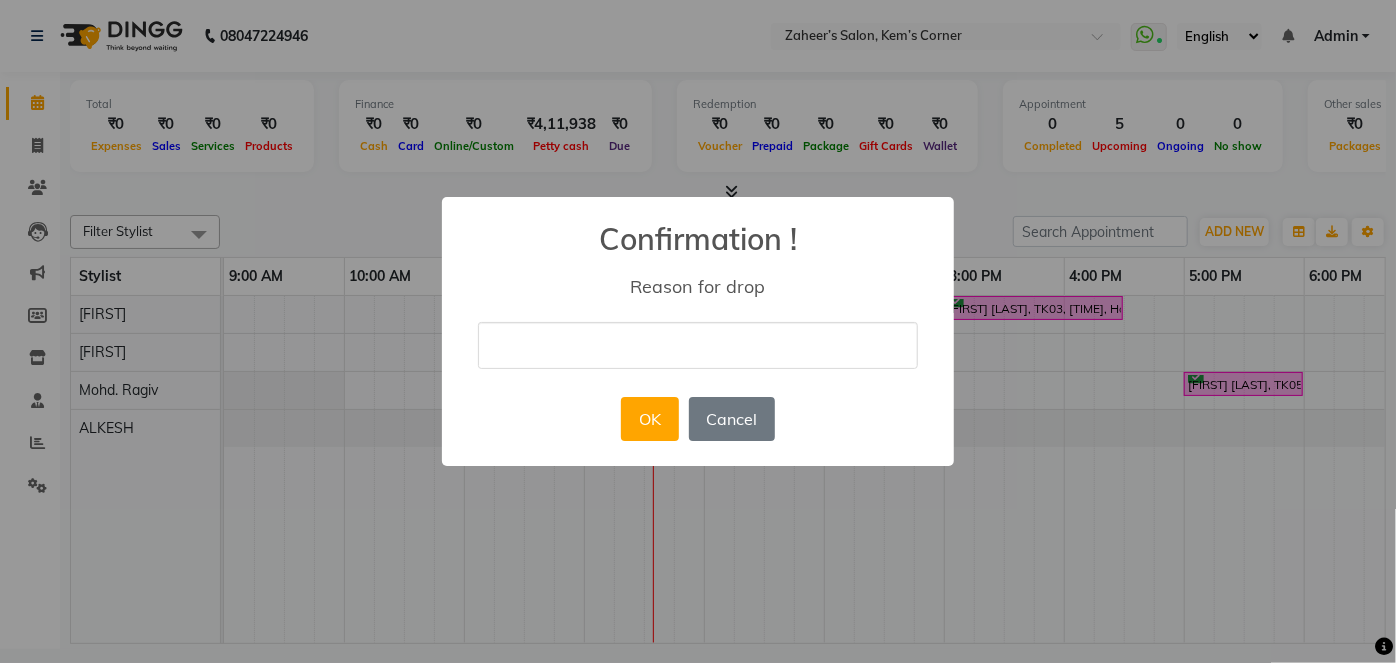 click at bounding box center (698, 345) 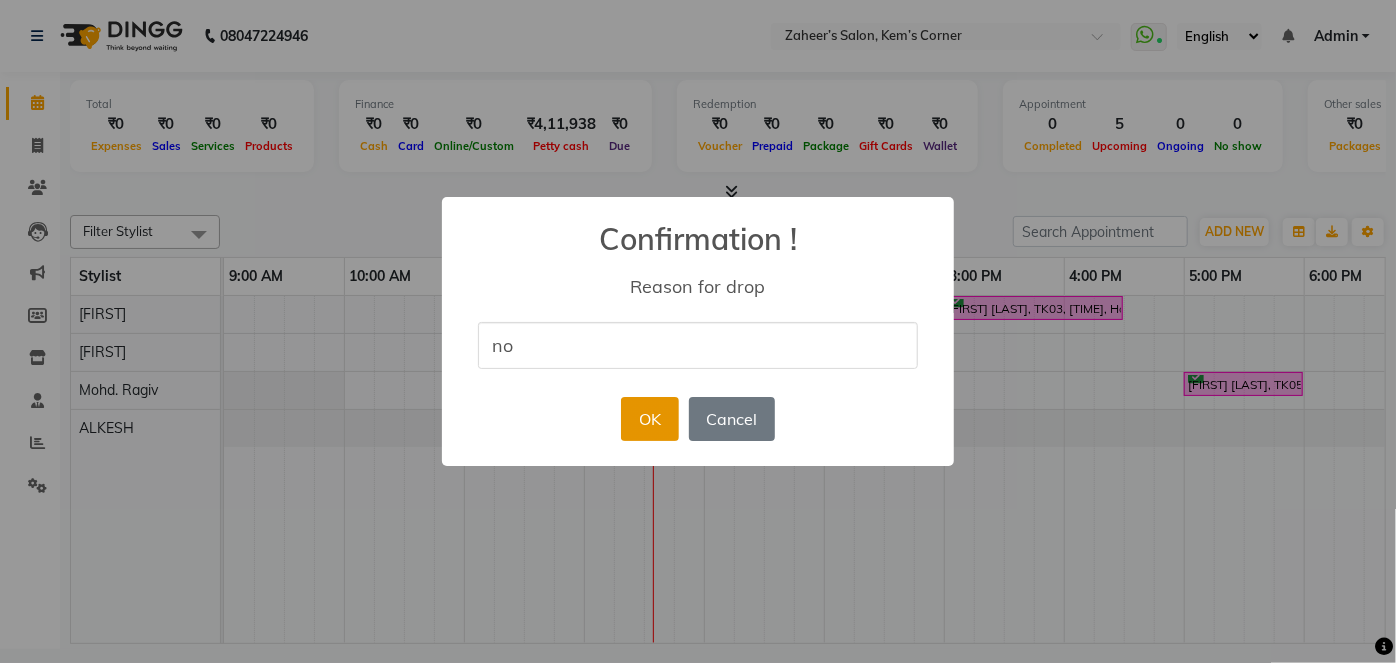 click on "OK" at bounding box center (649, 419) 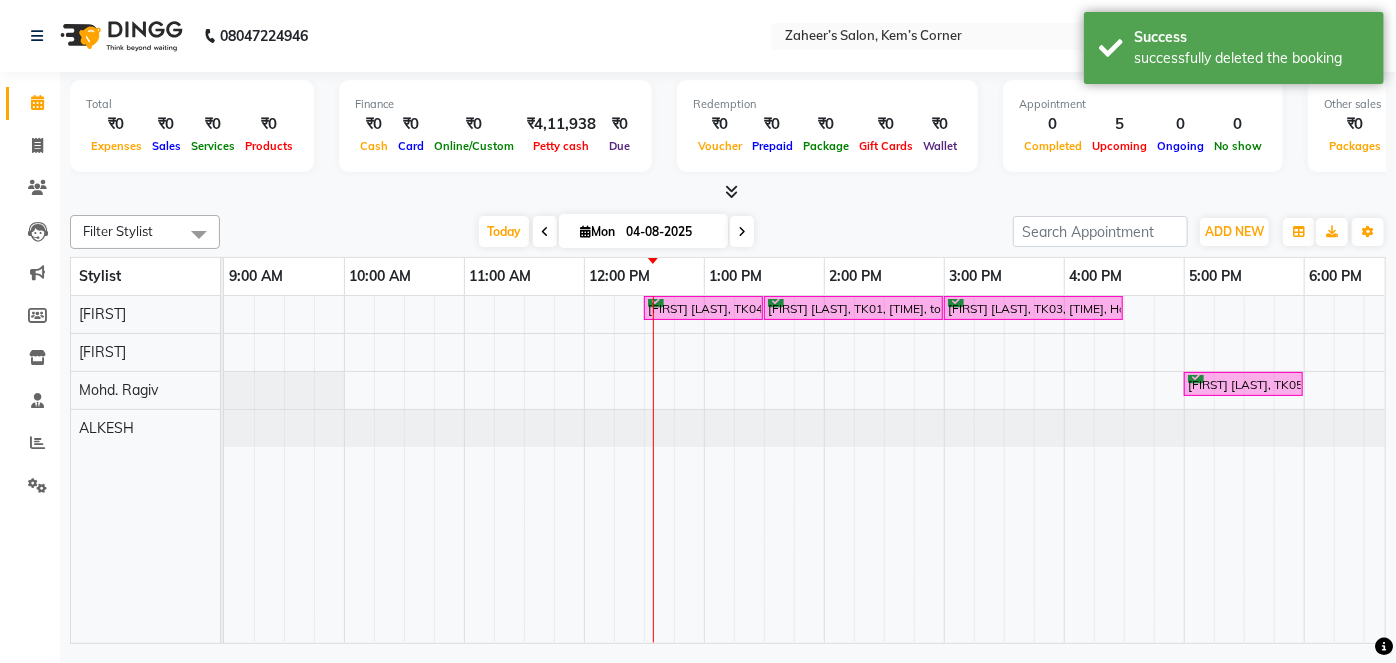 click at bounding box center (742, 231) 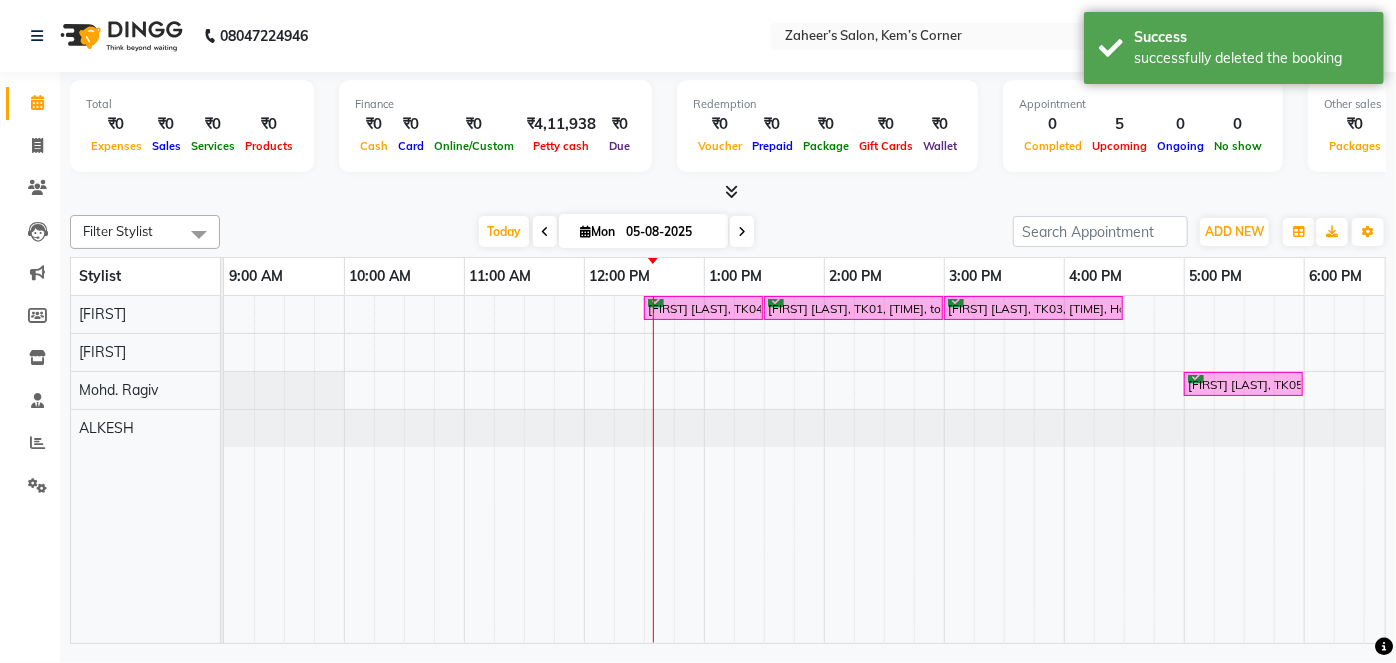 scroll, scrollTop: 0, scrollLeft: 360, axis: horizontal 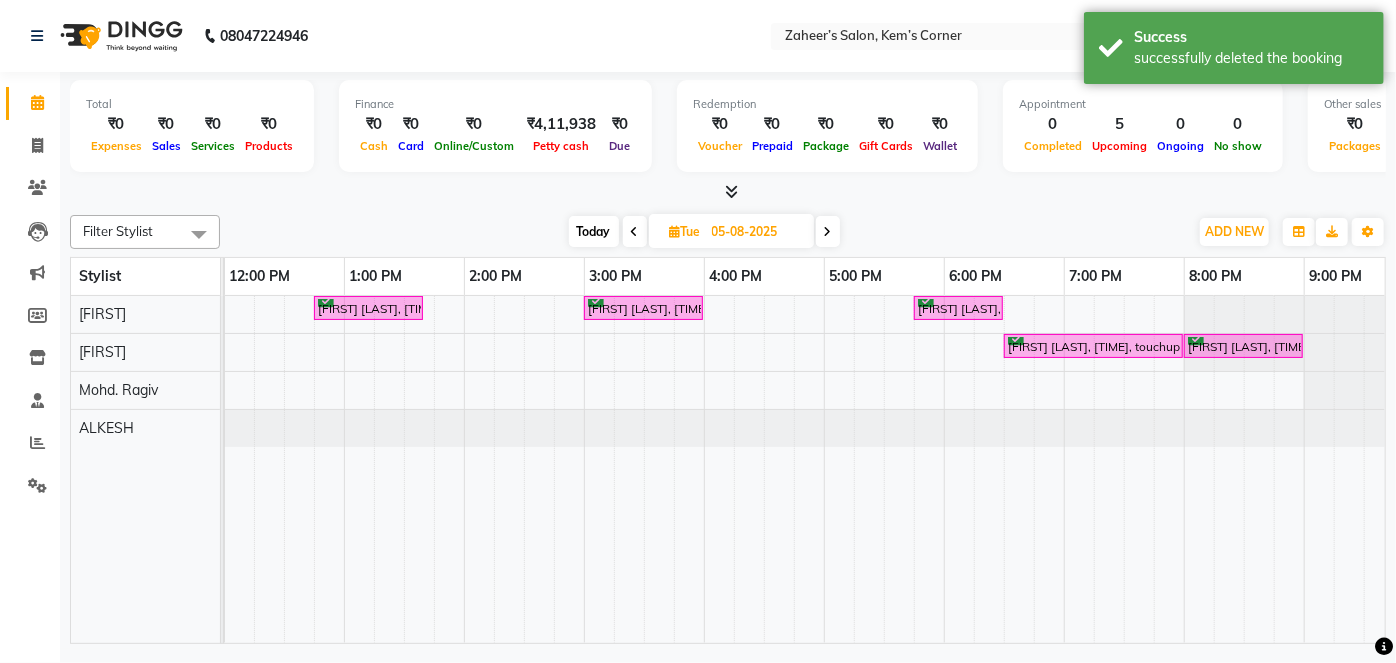 click on "Today" at bounding box center (594, 231) 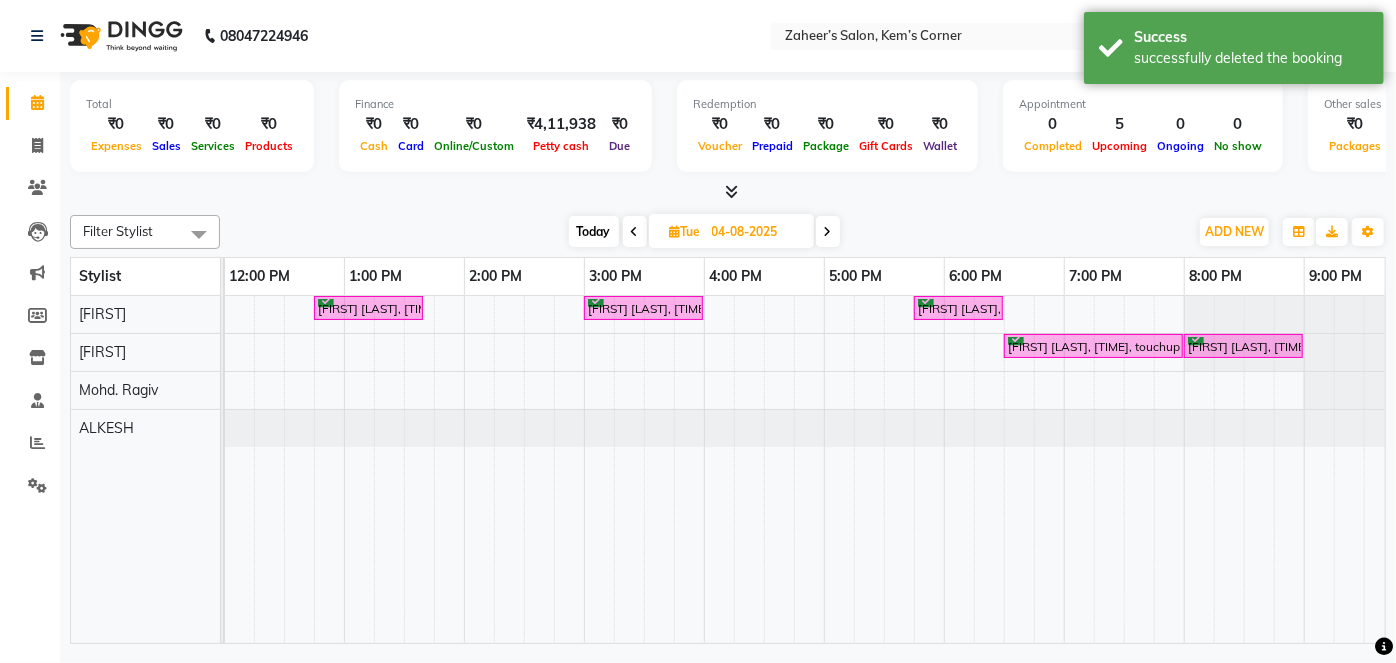 scroll, scrollTop: 0, scrollLeft: 360, axis: horizontal 